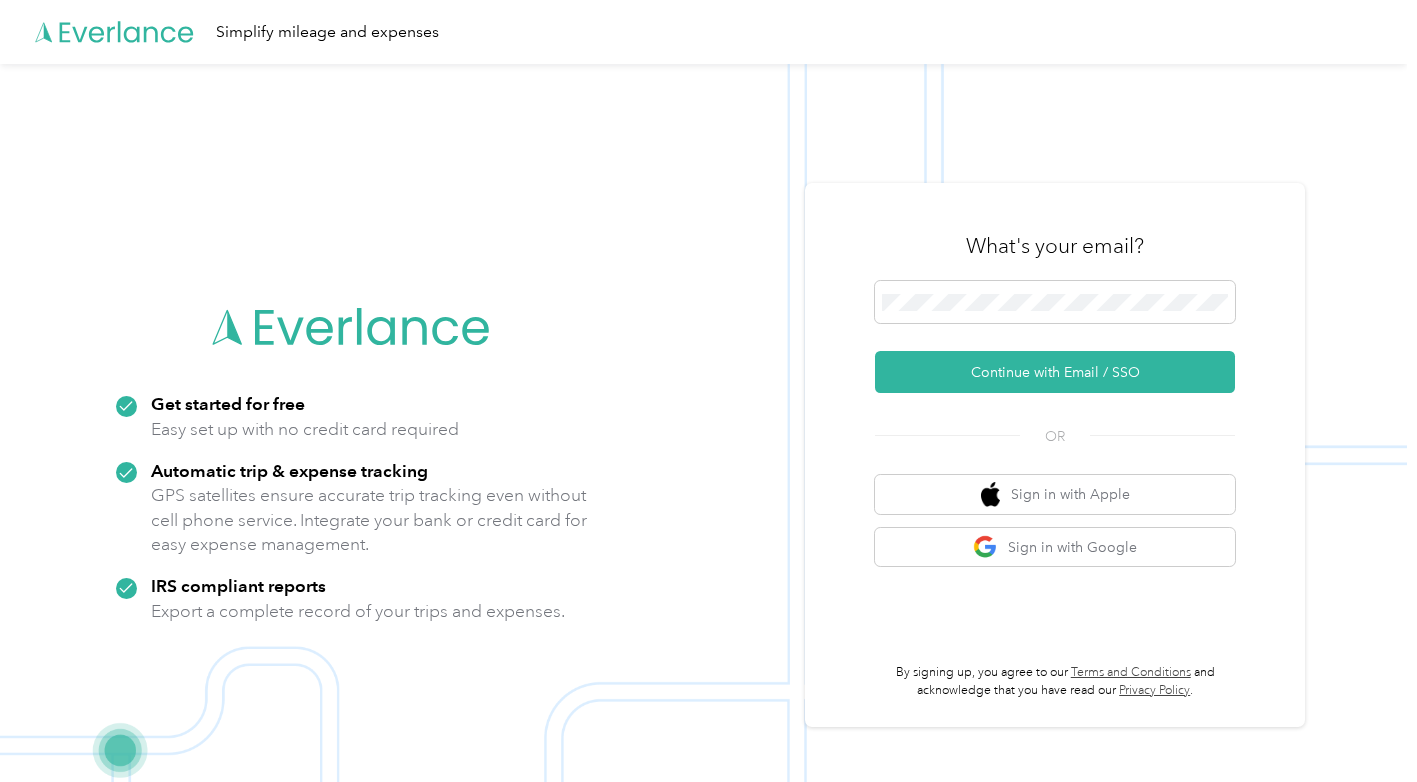 scroll, scrollTop: 0, scrollLeft: 0, axis: both 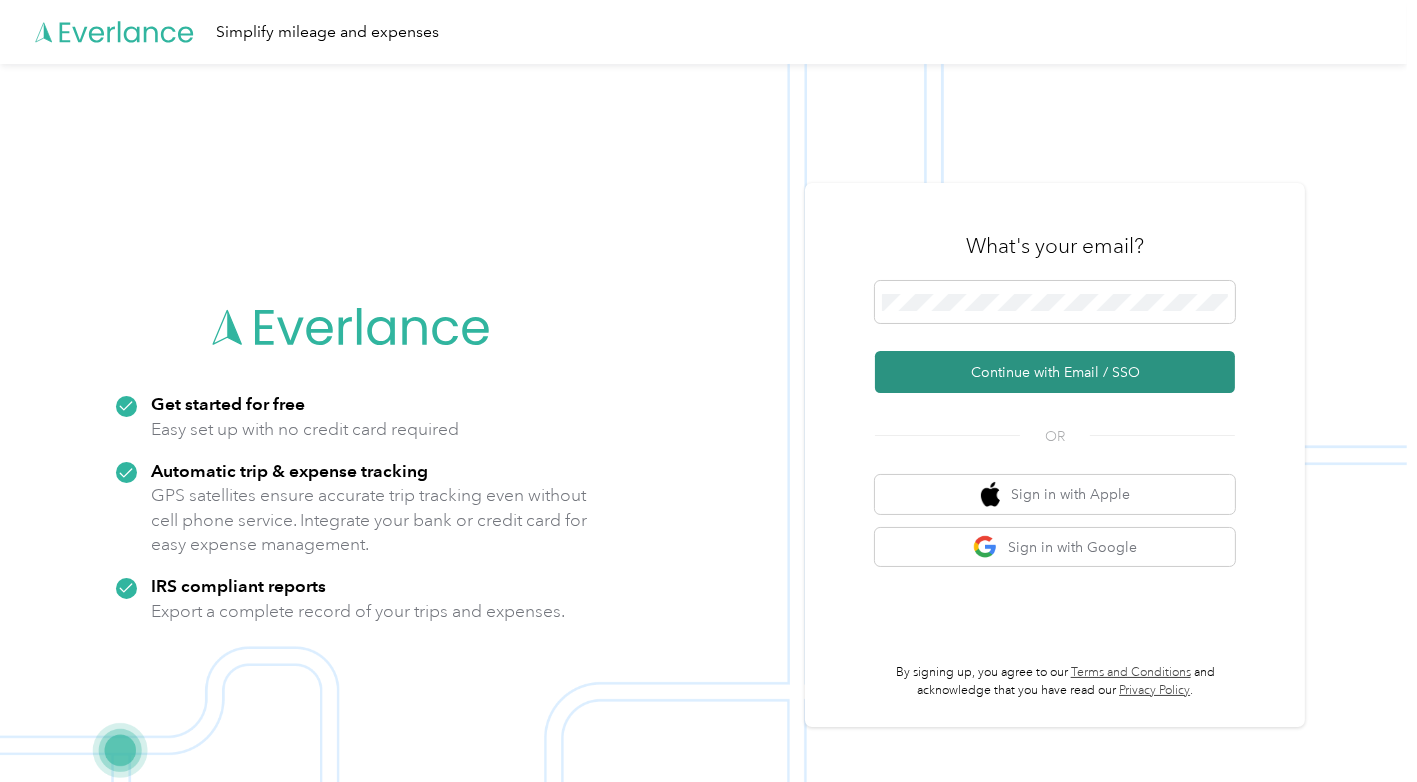 click on "Continue with Email / SSO" at bounding box center (1055, 372) 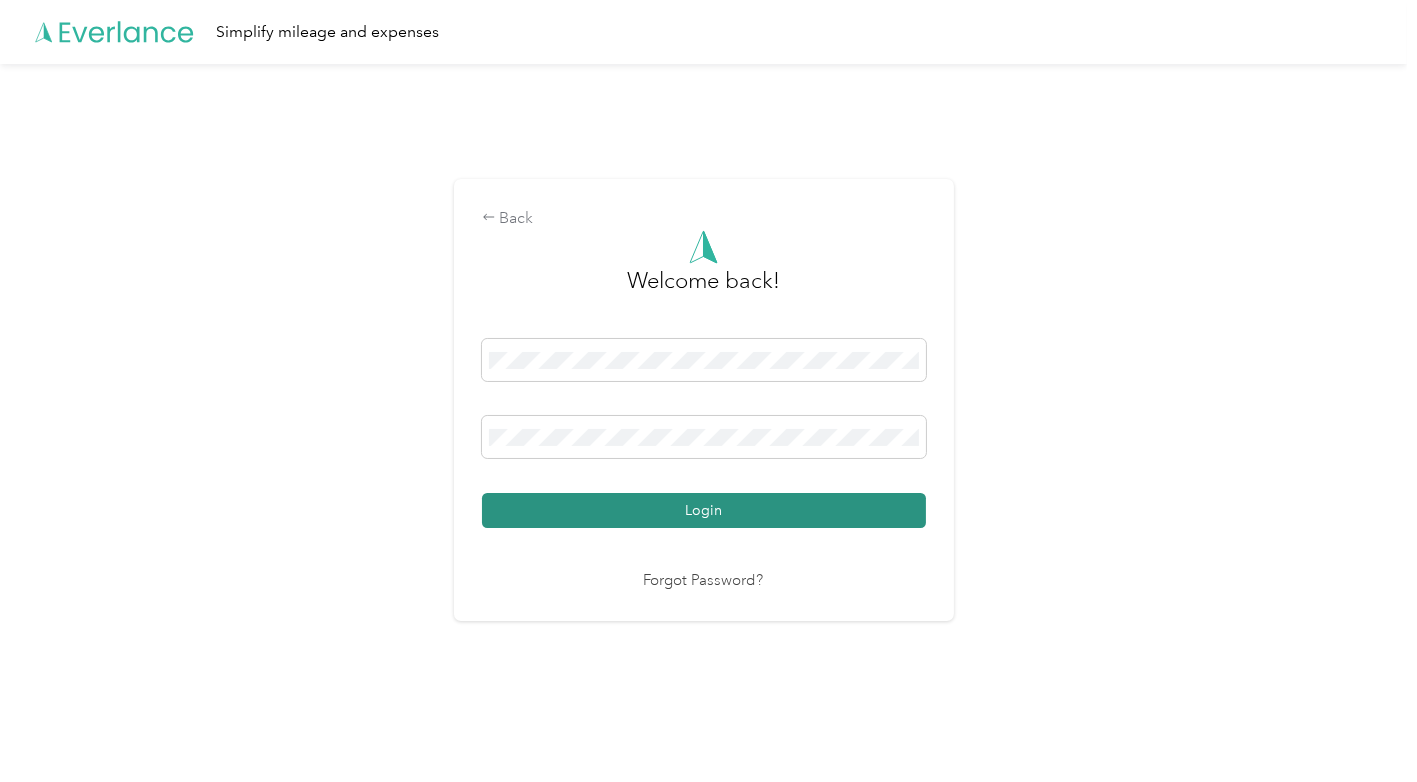 click on "Login" at bounding box center [704, 510] 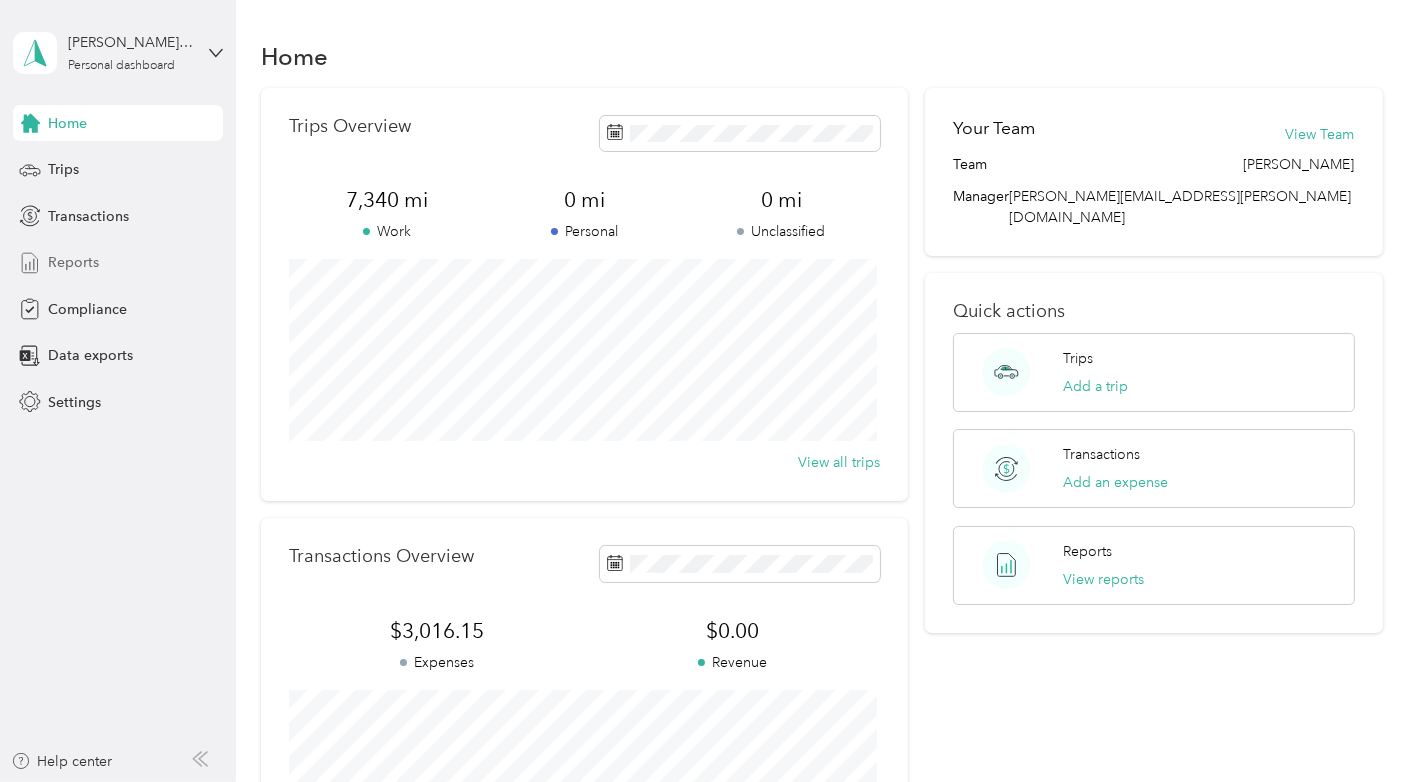 click on "Reports" at bounding box center [118, 263] 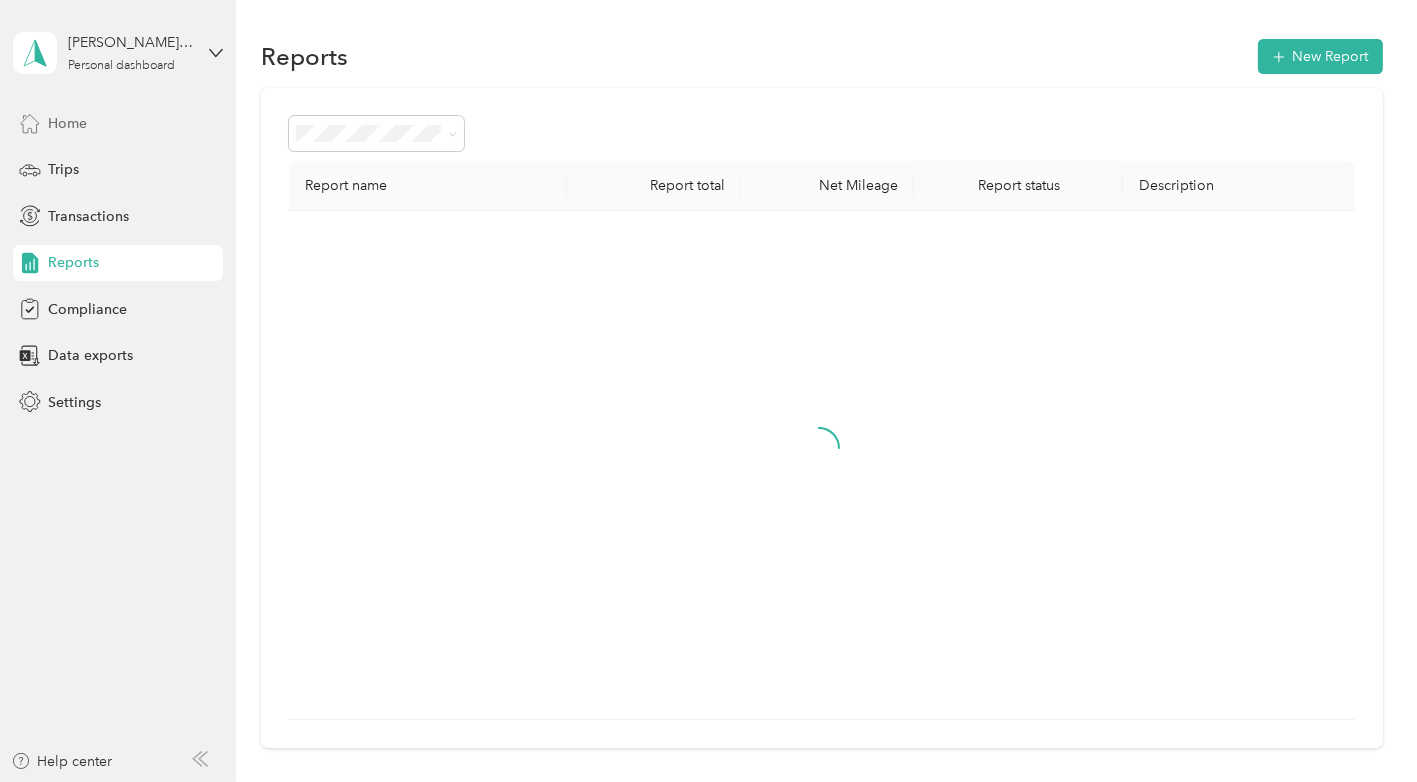 click on "Home" at bounding box center (118, 123) 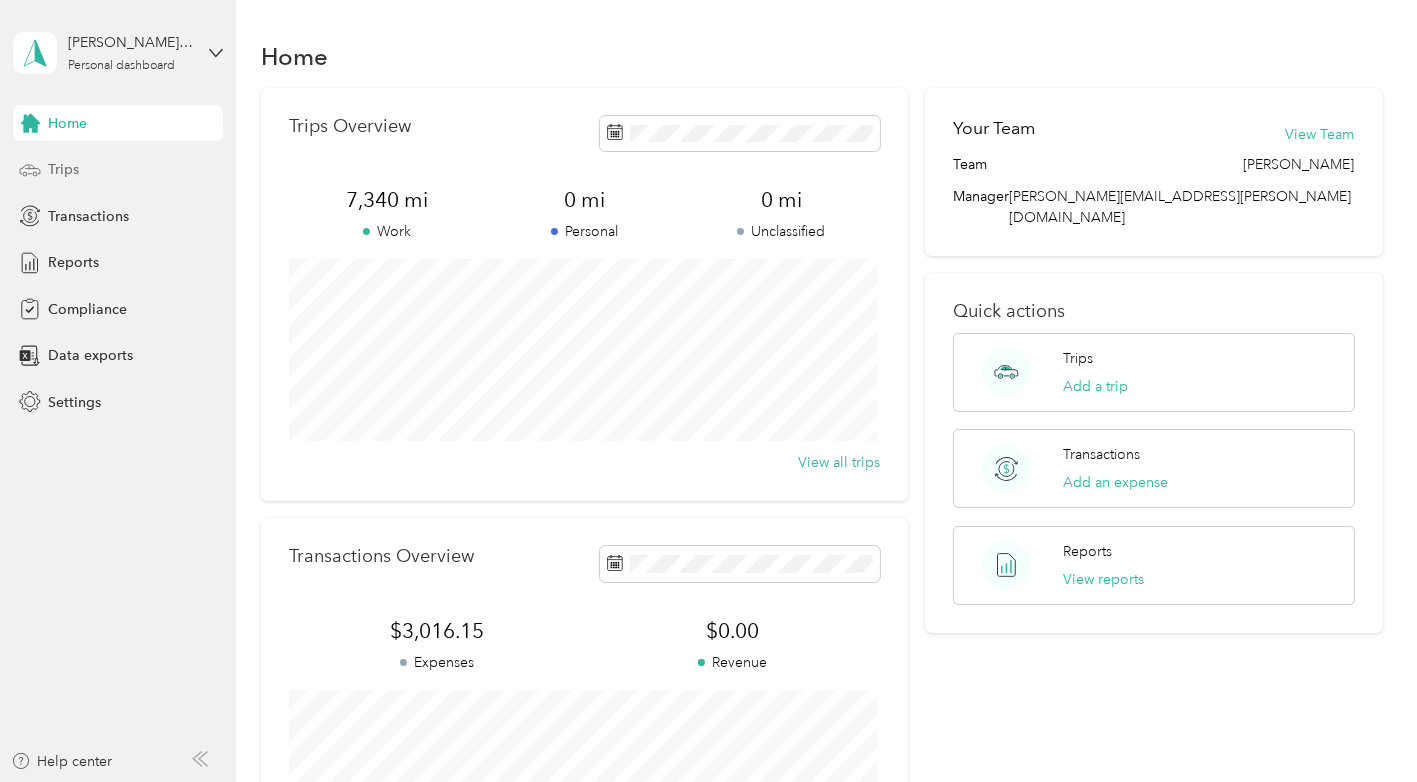 click on "Trips" at bounding box center [118, 170] 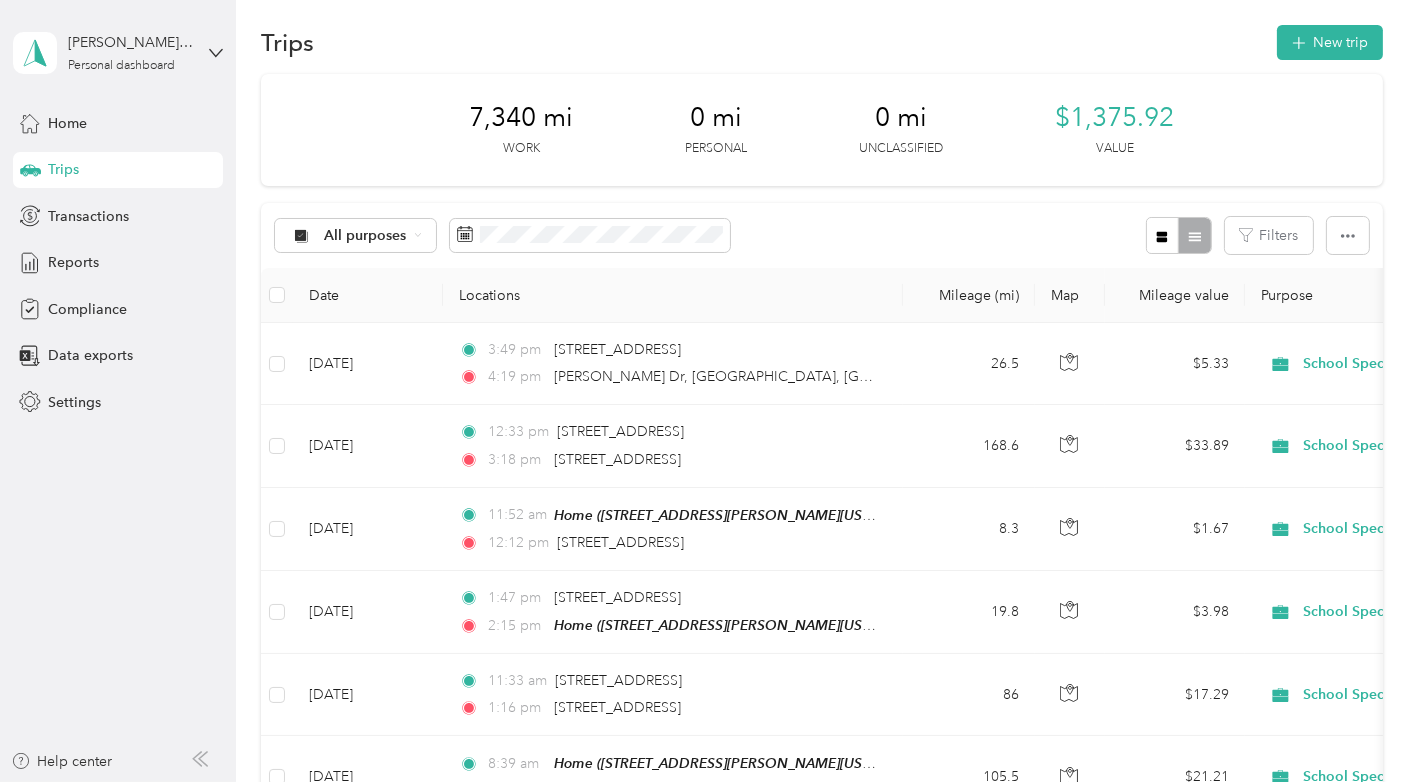 scroll, scrollTop: 36, scrollLeft: 0, axis: vertical 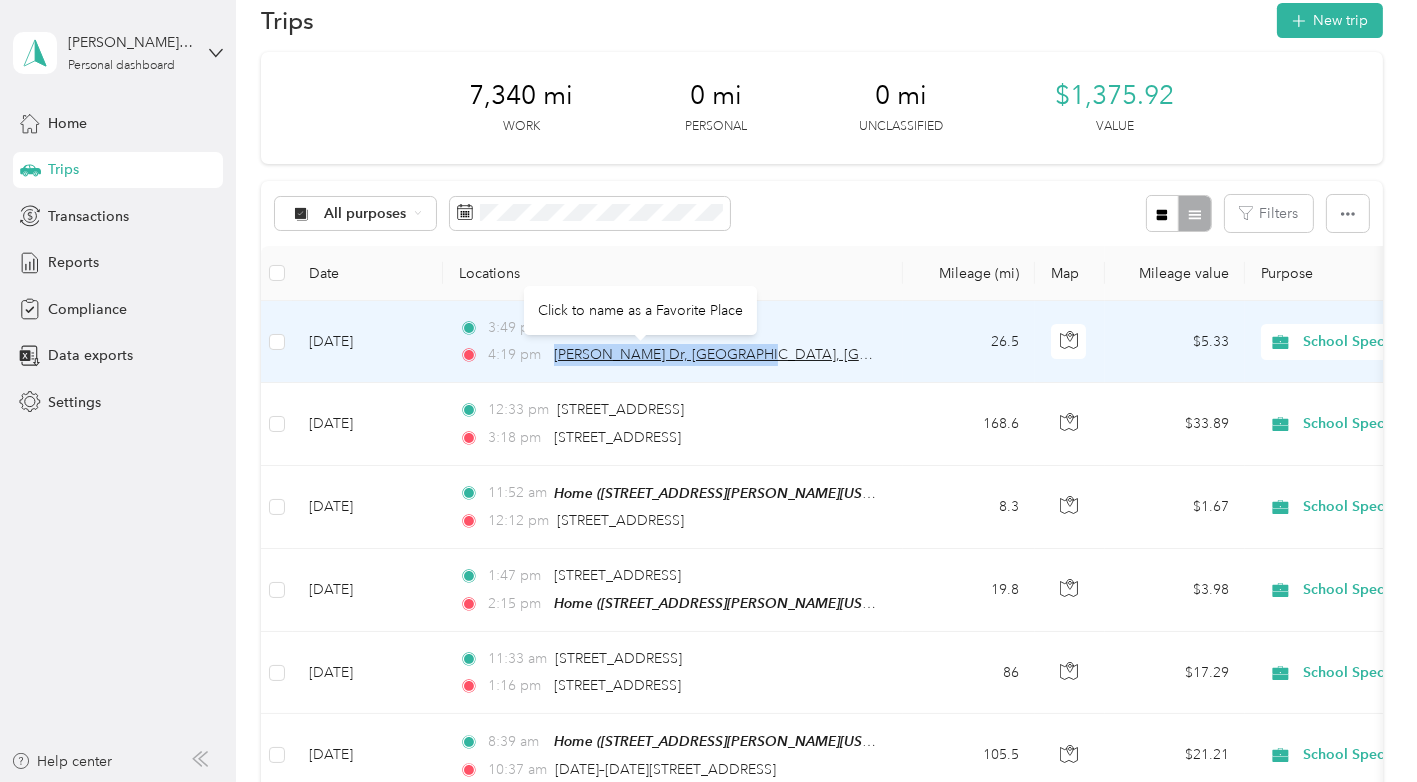 drag, startPoint x: 744, startPoint y: 352, endPoint x: 555, endPoint y: 354, distance: 189.01057 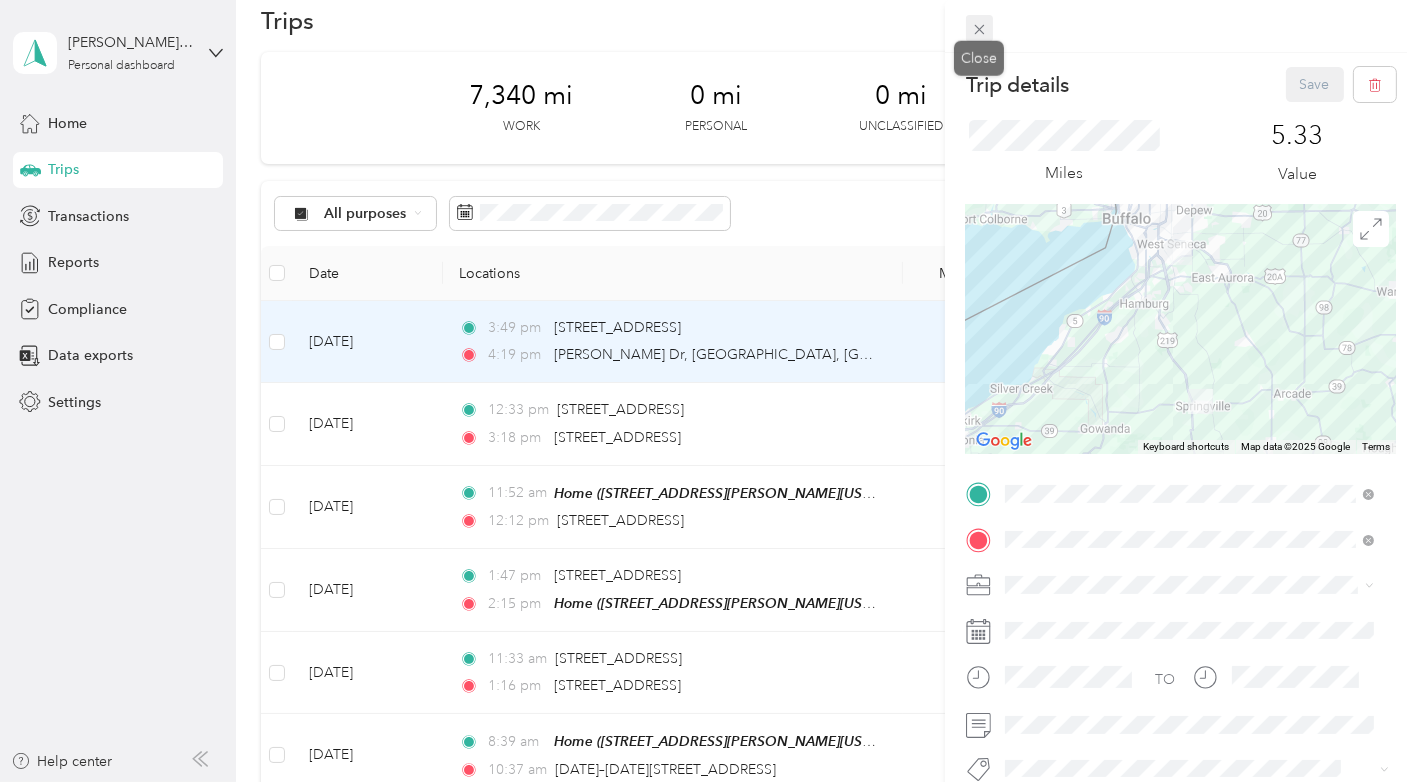 click 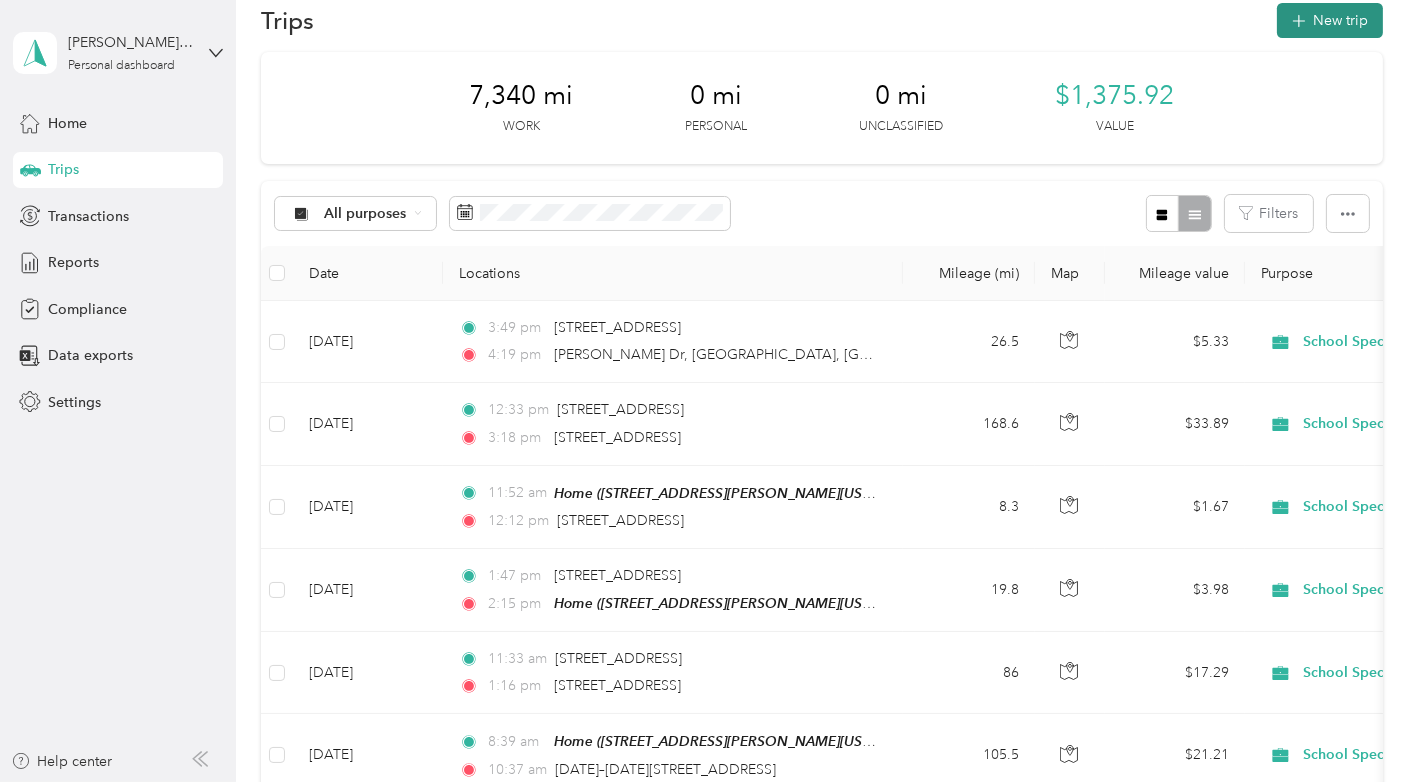 click on "New trip" at bounding box center (1330, 20) 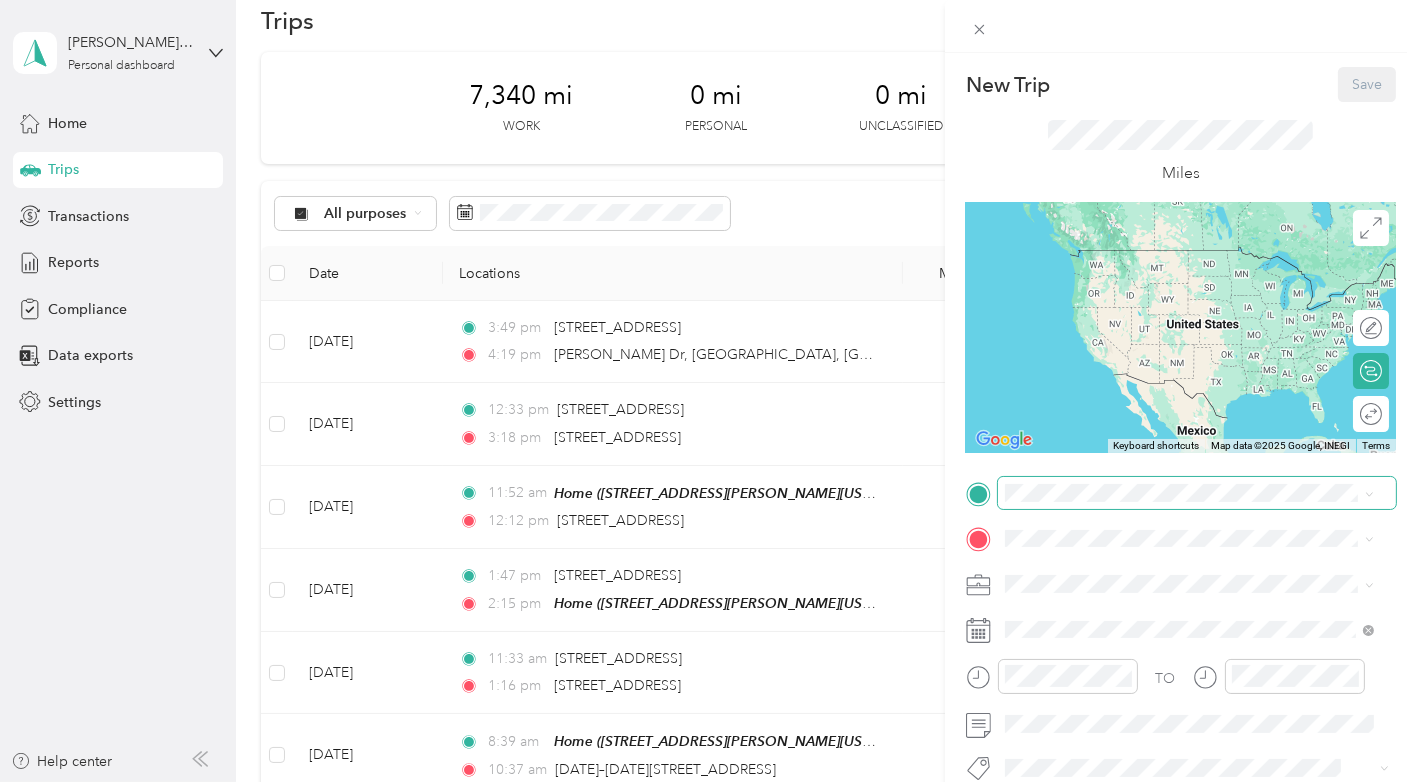 click at bounding box center [1197, 493] 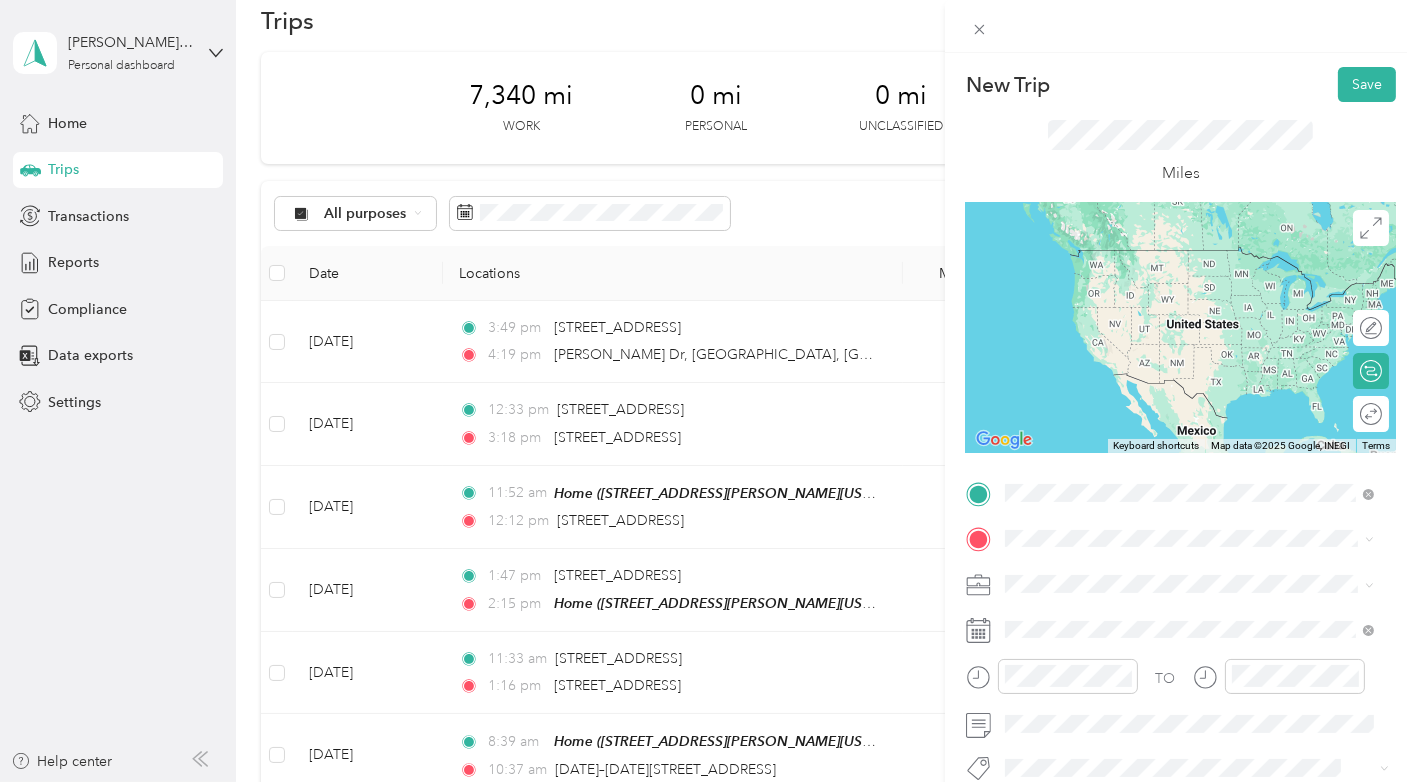 click on "From search results" at bounding box center [1190, 527] 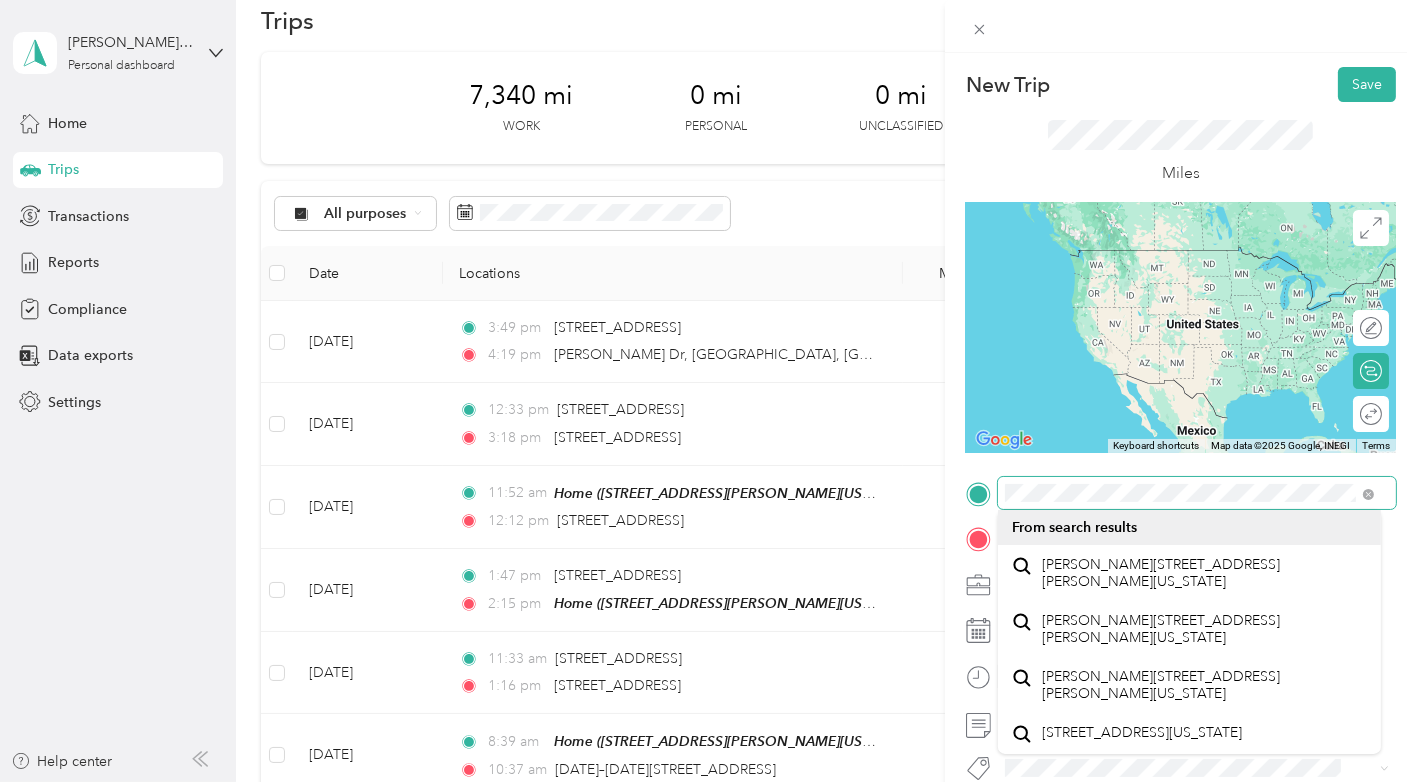 click at bounding box center (1181, 493) 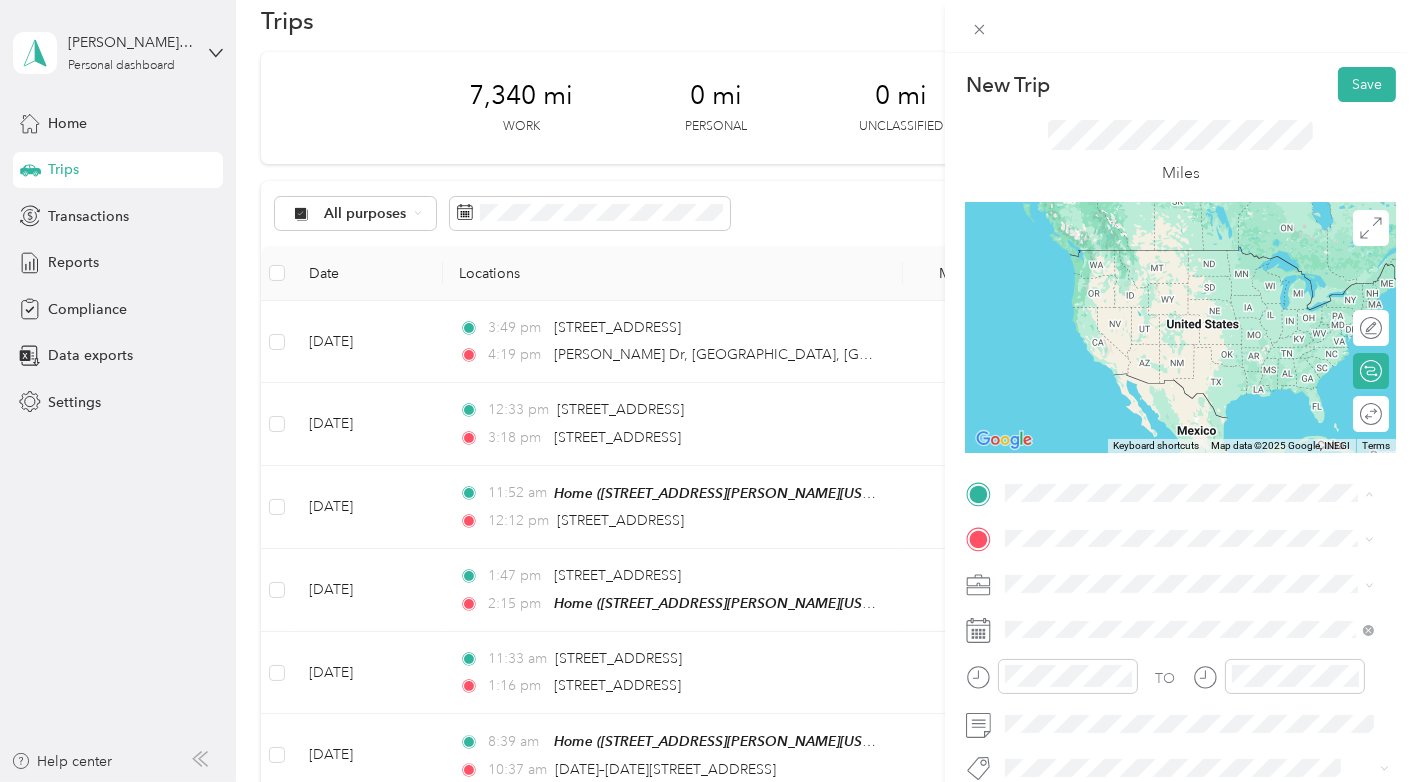 click on "[STREET_ADDRESS][US_STATE]" at bounding box center (1142, 565) 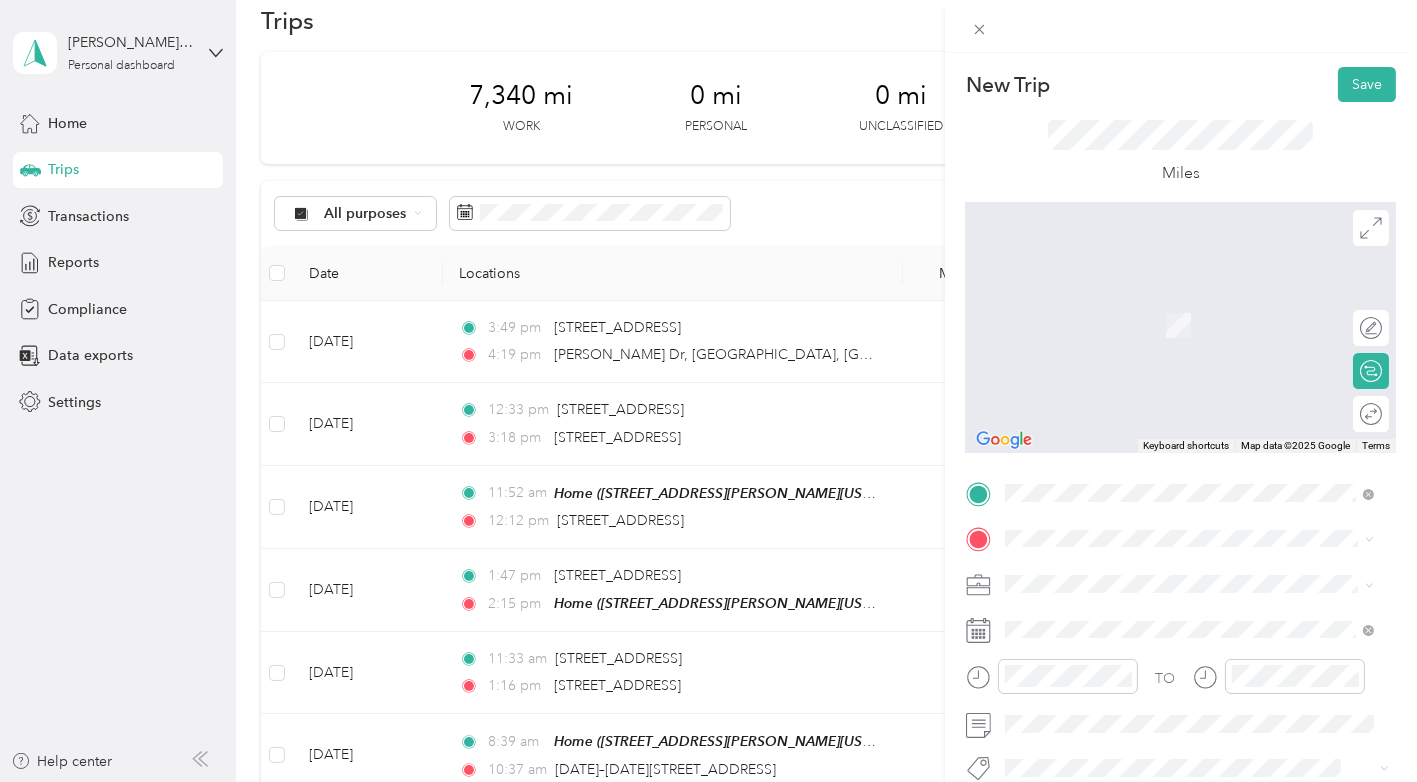 click on "Home [STREET_ADDRESS][PERSON_NAME][US_STATE]" at bounding box center (1197, 313) 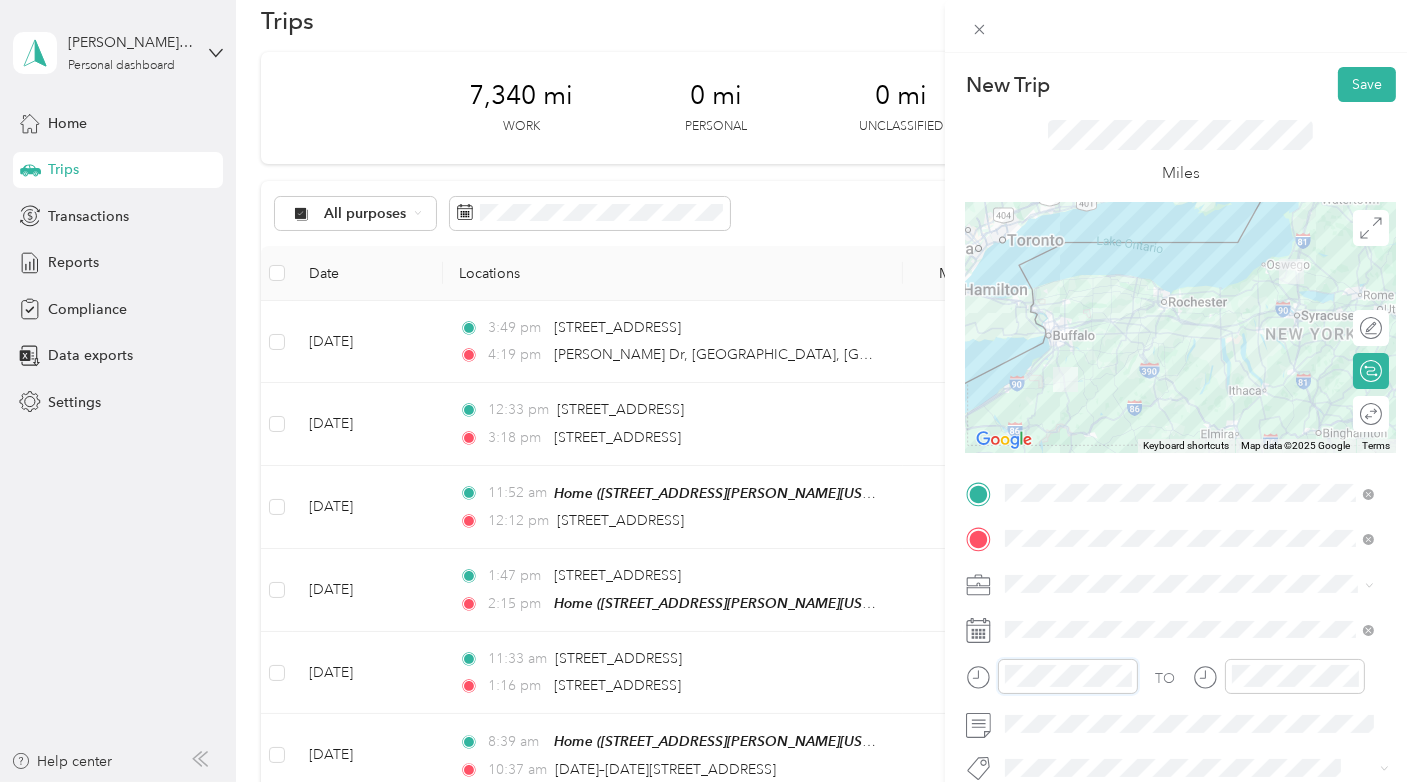 click at bounding box center [1052, 676] 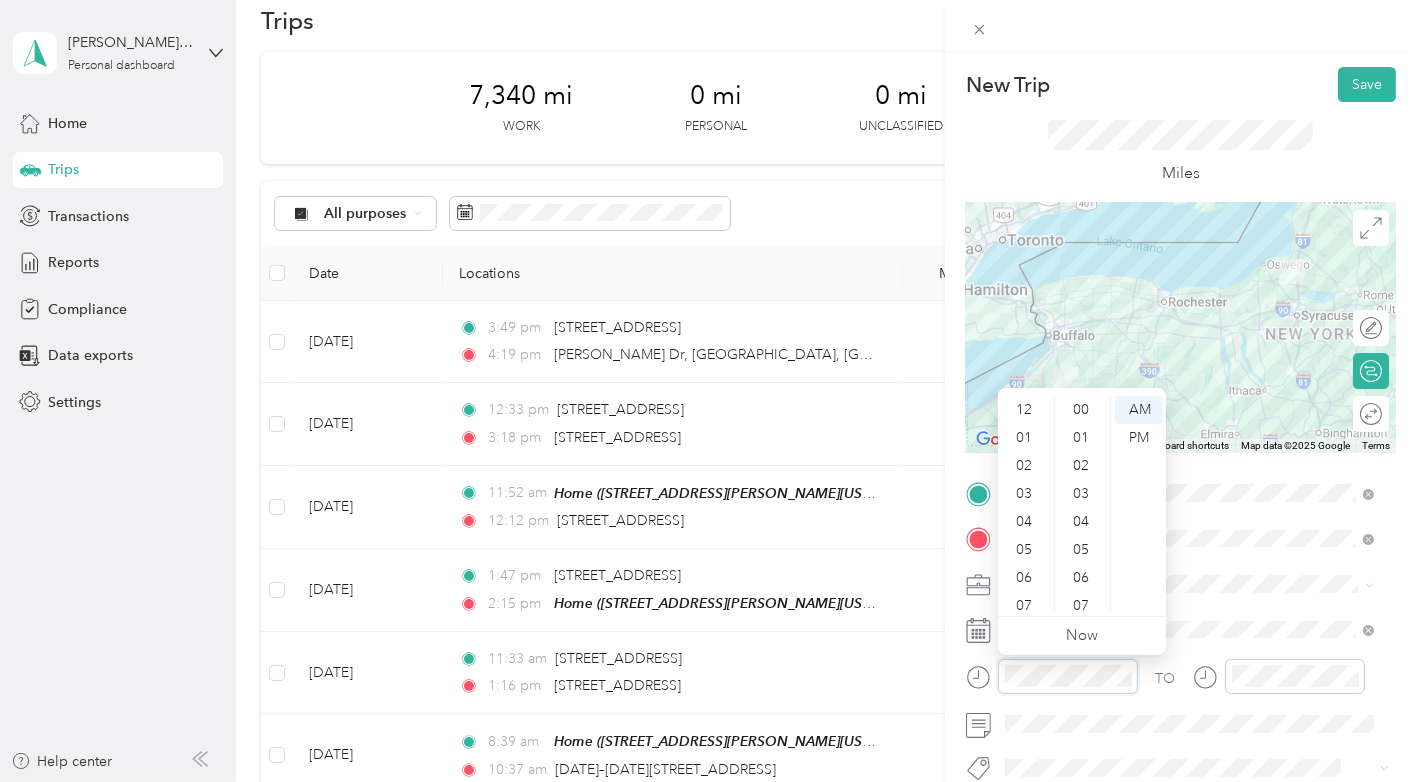 scroll, scrollTop: 420, scrollLeft: 0, axis: vertical 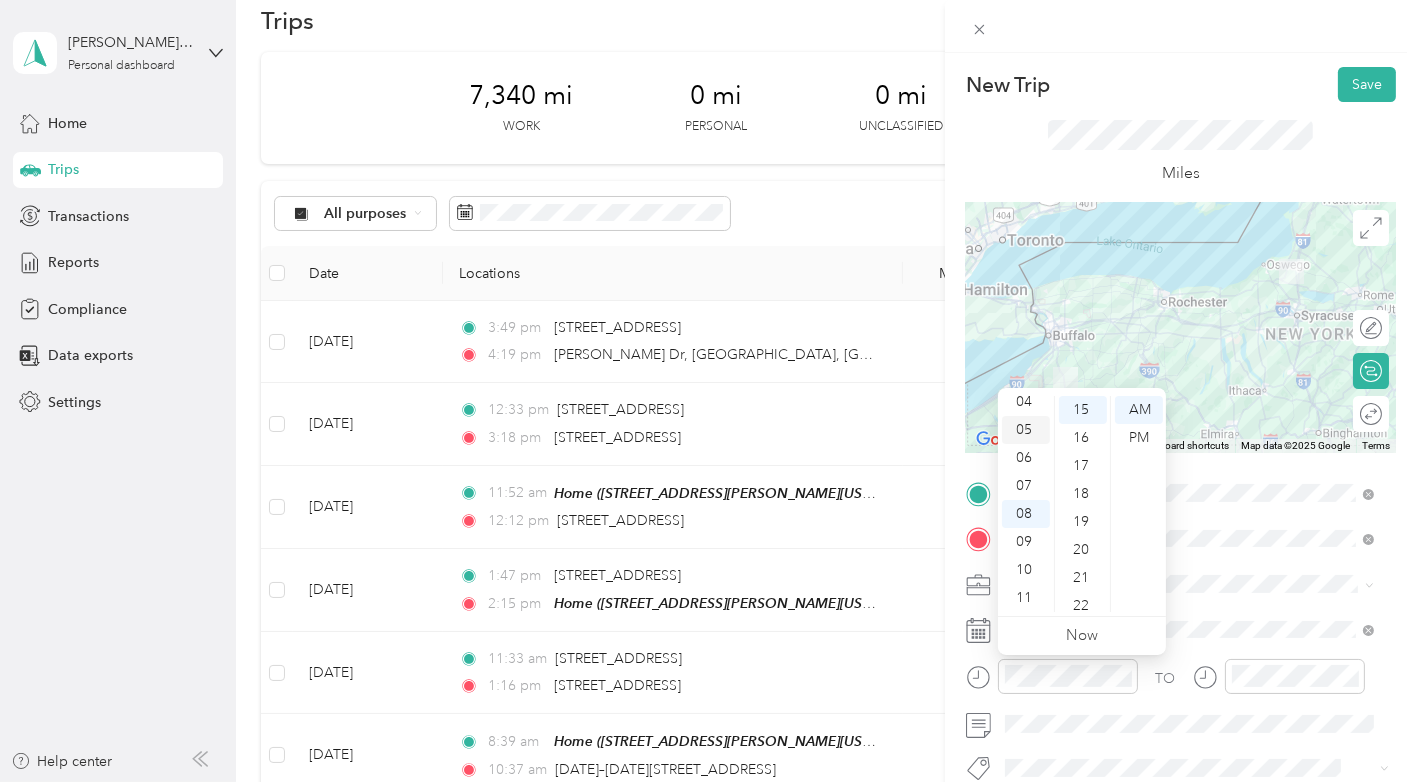 click on "05" at bounding box center [1026, 430] 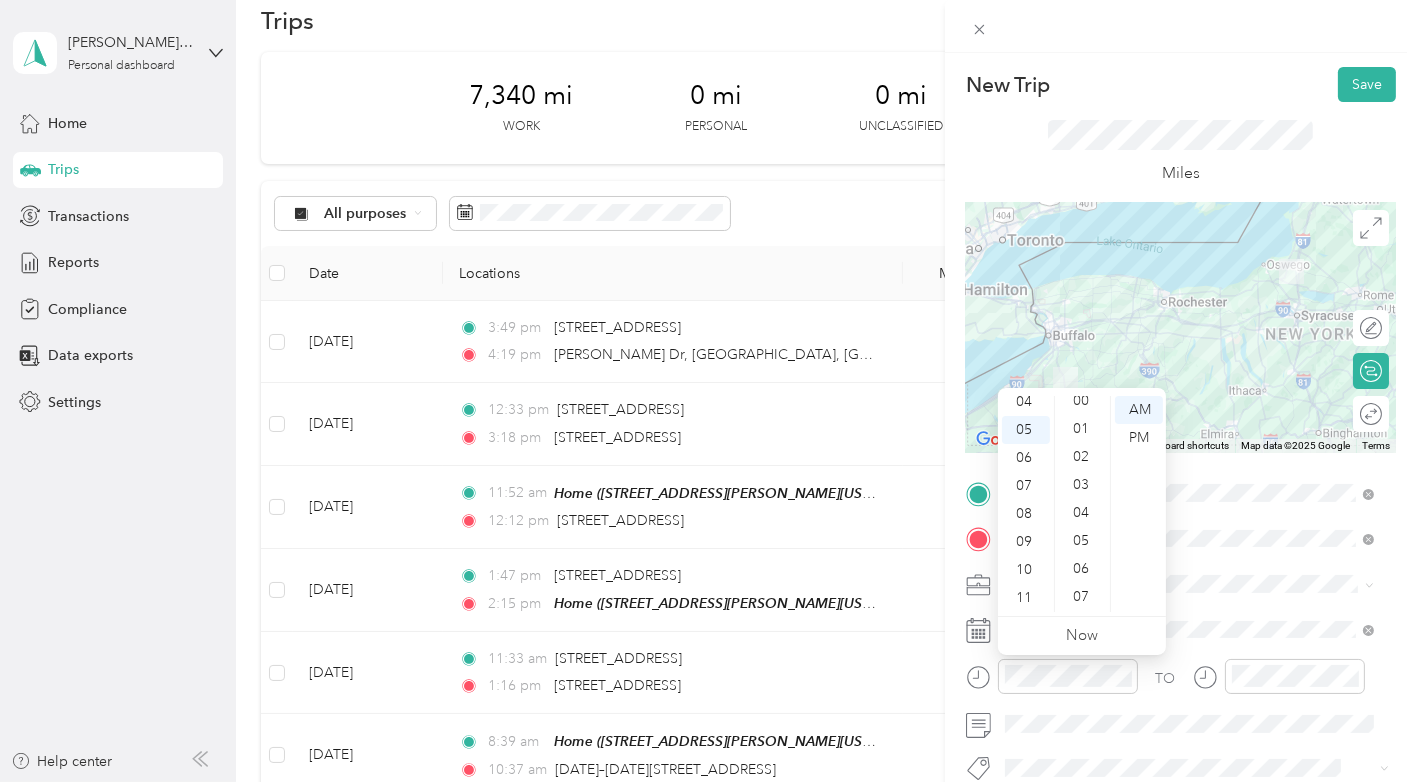 scroll, scrollTop: 0, scrollLeft: 0, axis: both 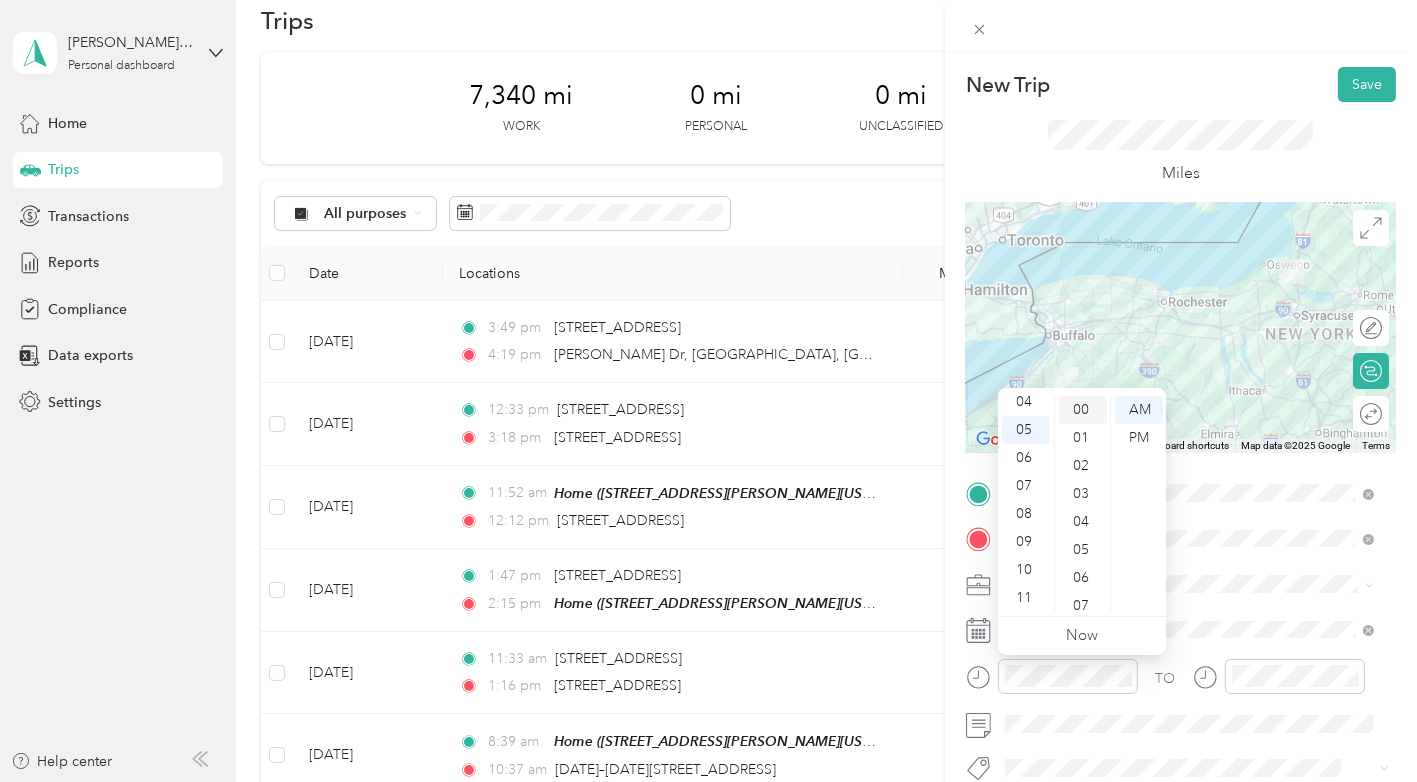click on "00" at bounding box center (1083, 410) 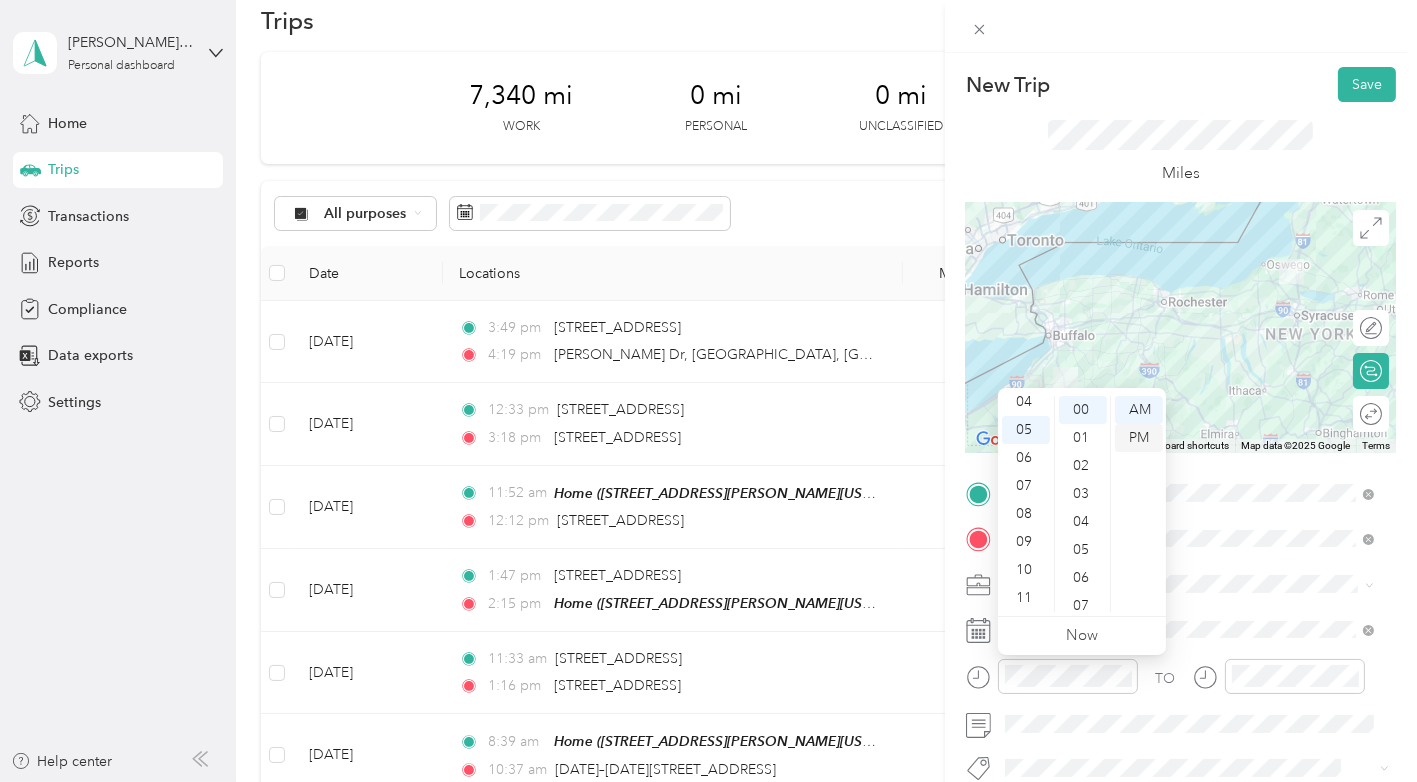 click on "PM" at bounding box center [1139, 438] 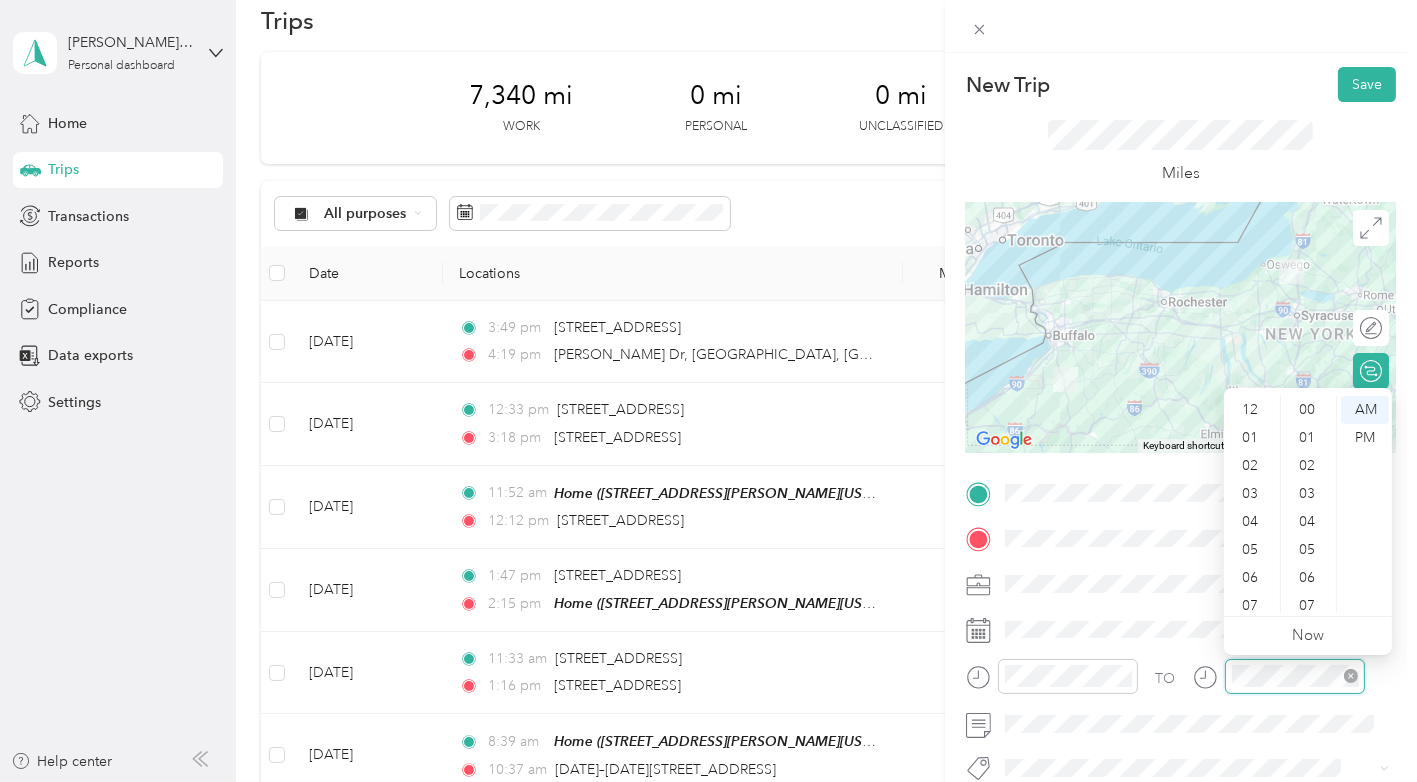scroll, scrollTop: 420, scrollLeft: 0, axis: vertical 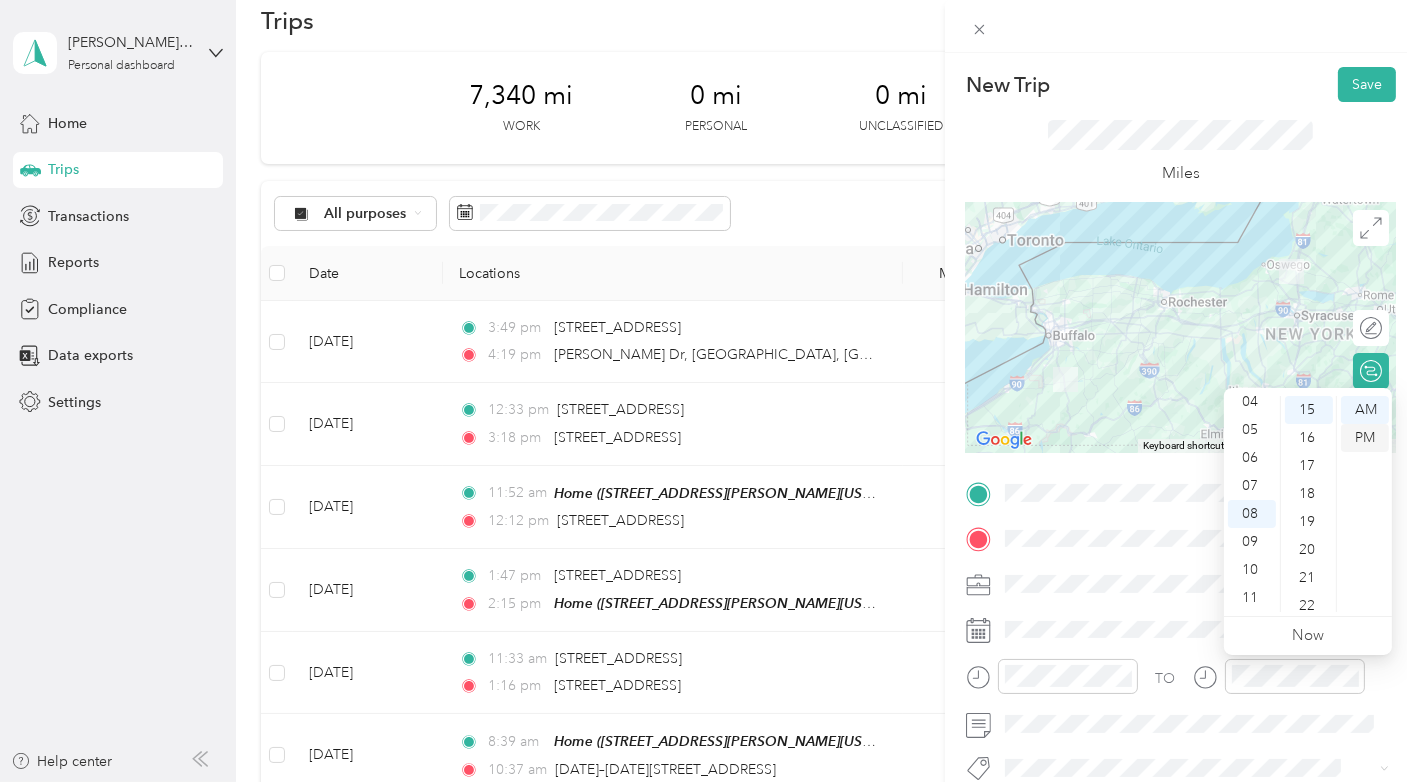 click on "PM" at bounding box center (1365, 438) 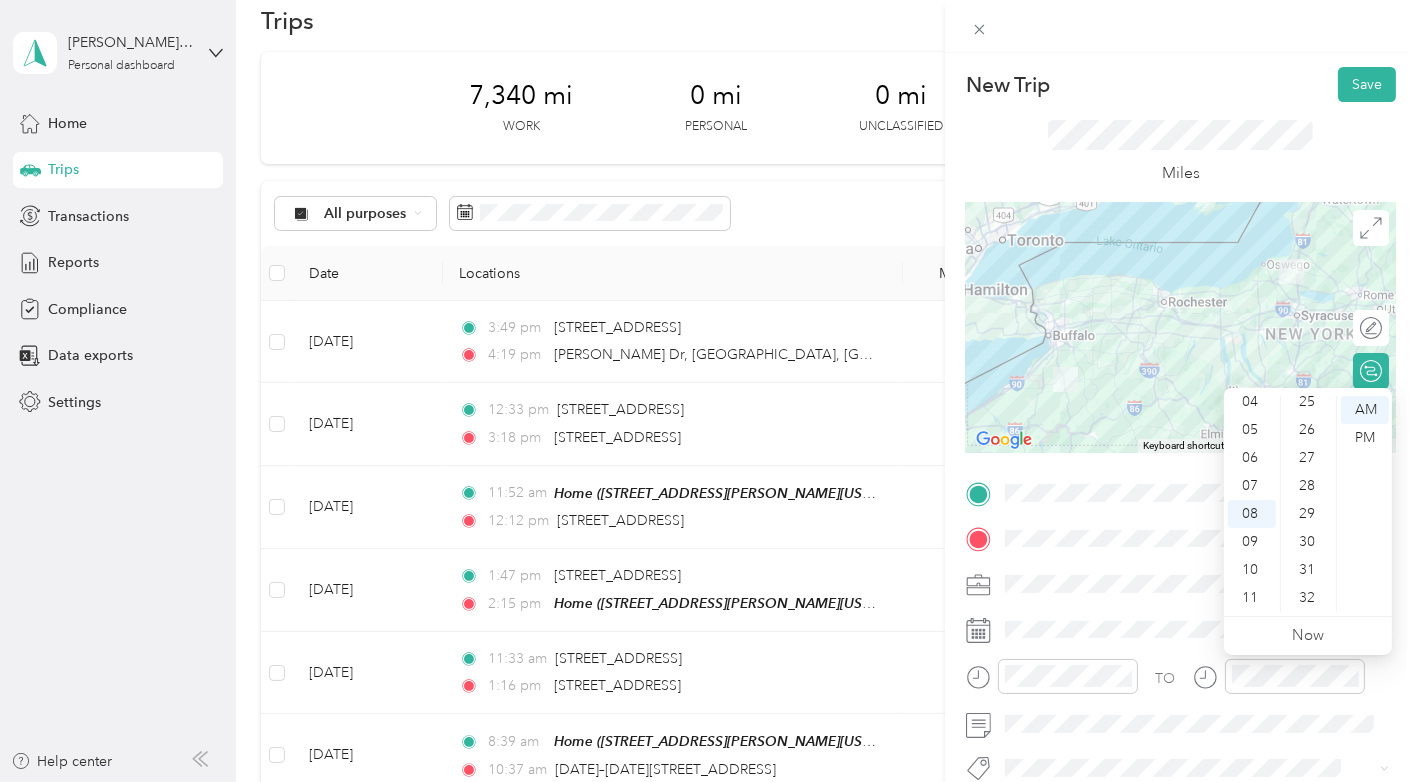 scroll, scrollTop: 743, scrollLeft: 0, axis: vertical 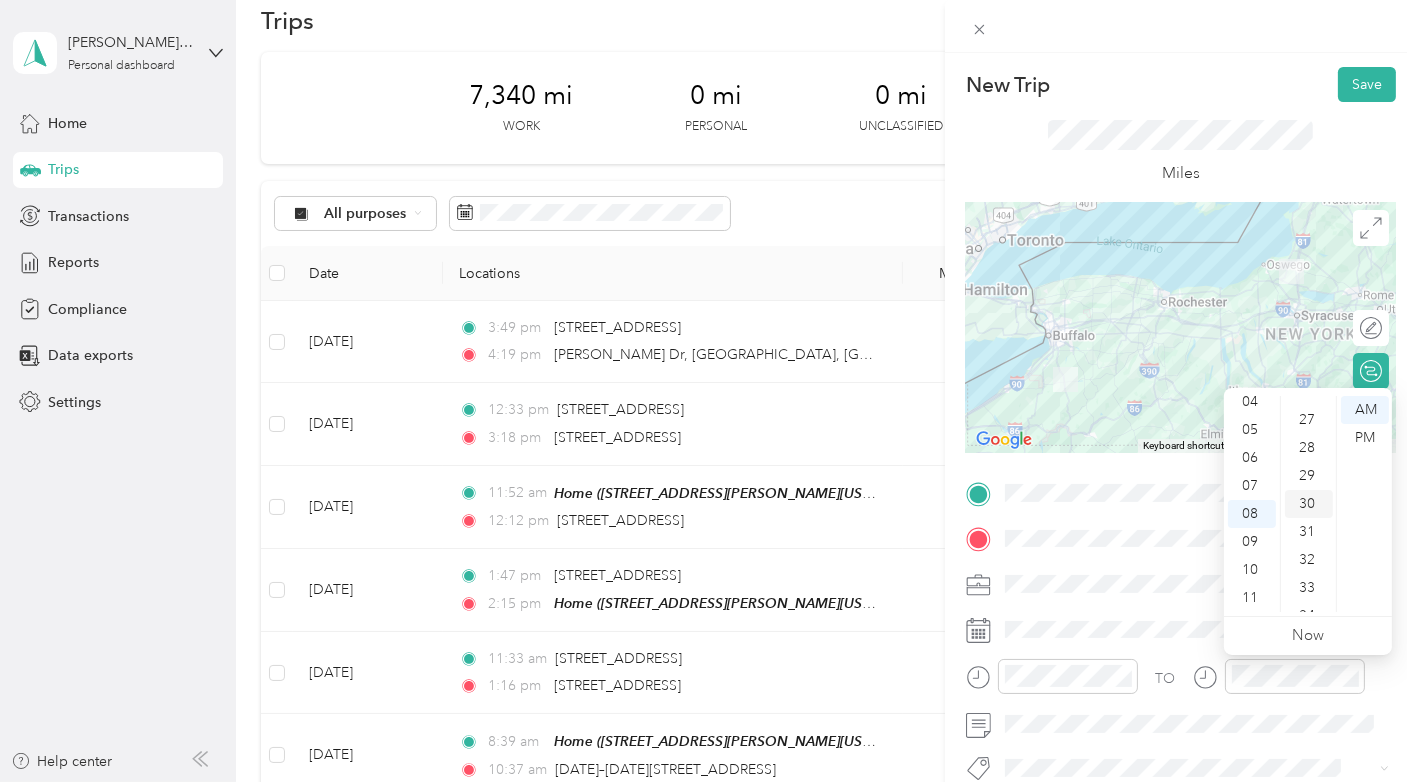 click on "30" at bounding box center [1309, 504] 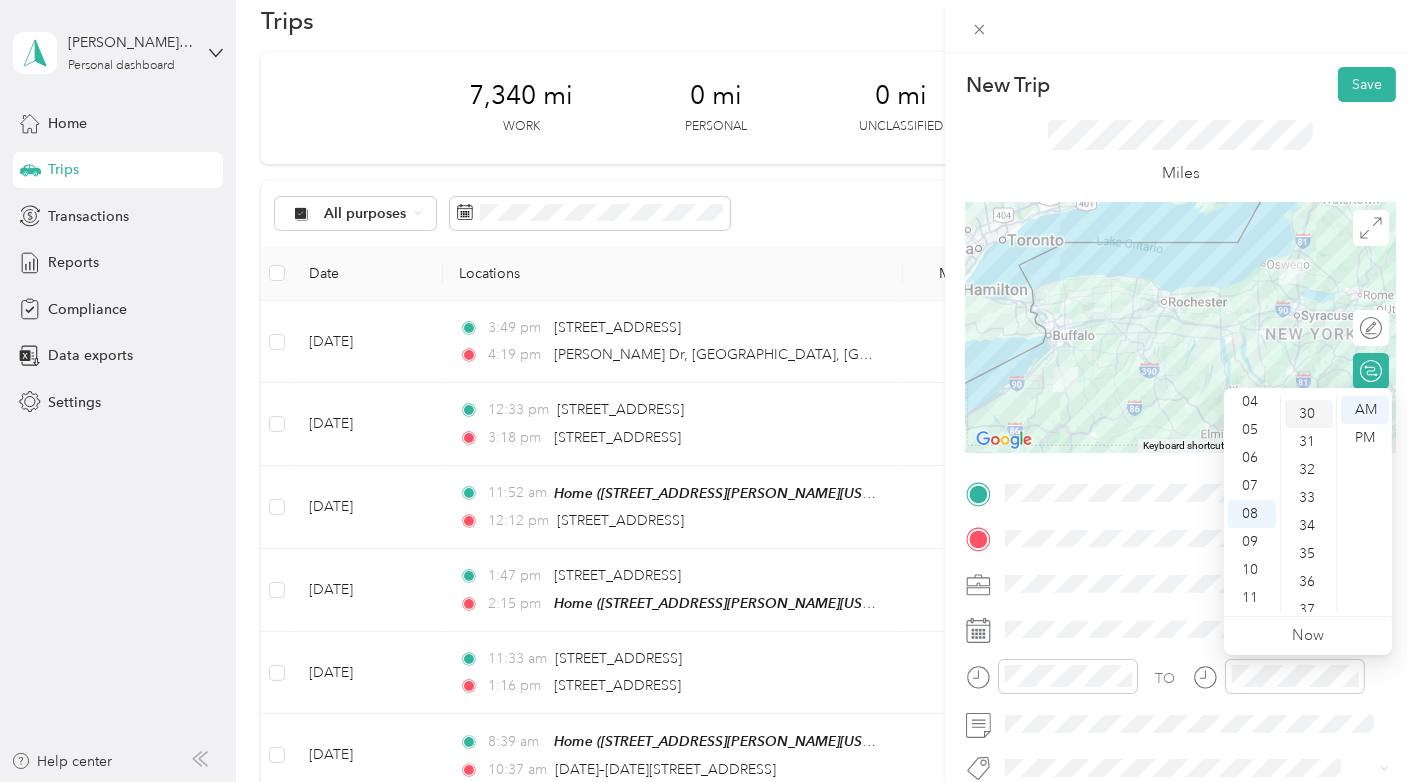 scroll, scrollTop: 840, scrollLeft: 0, axis: vertical 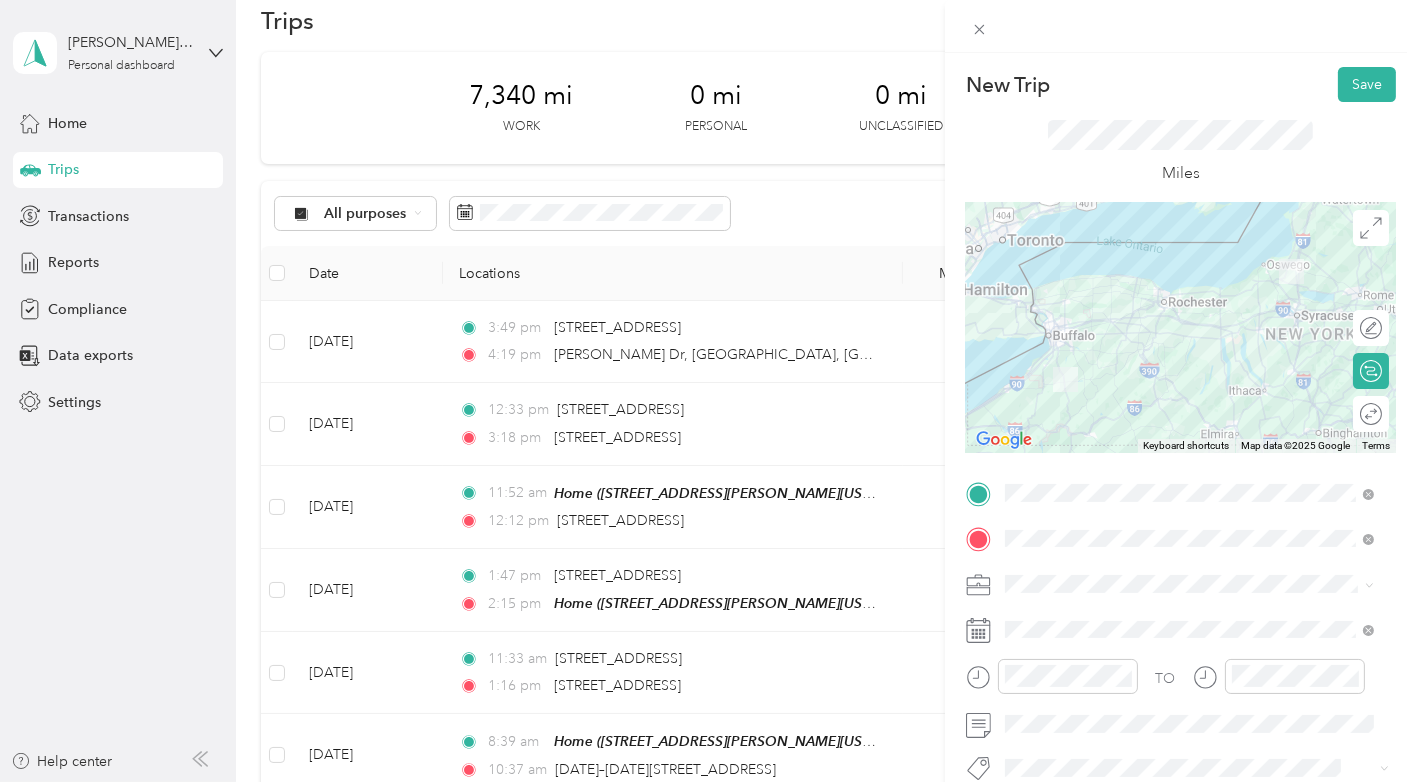 click at bounding box center (1197, 584) 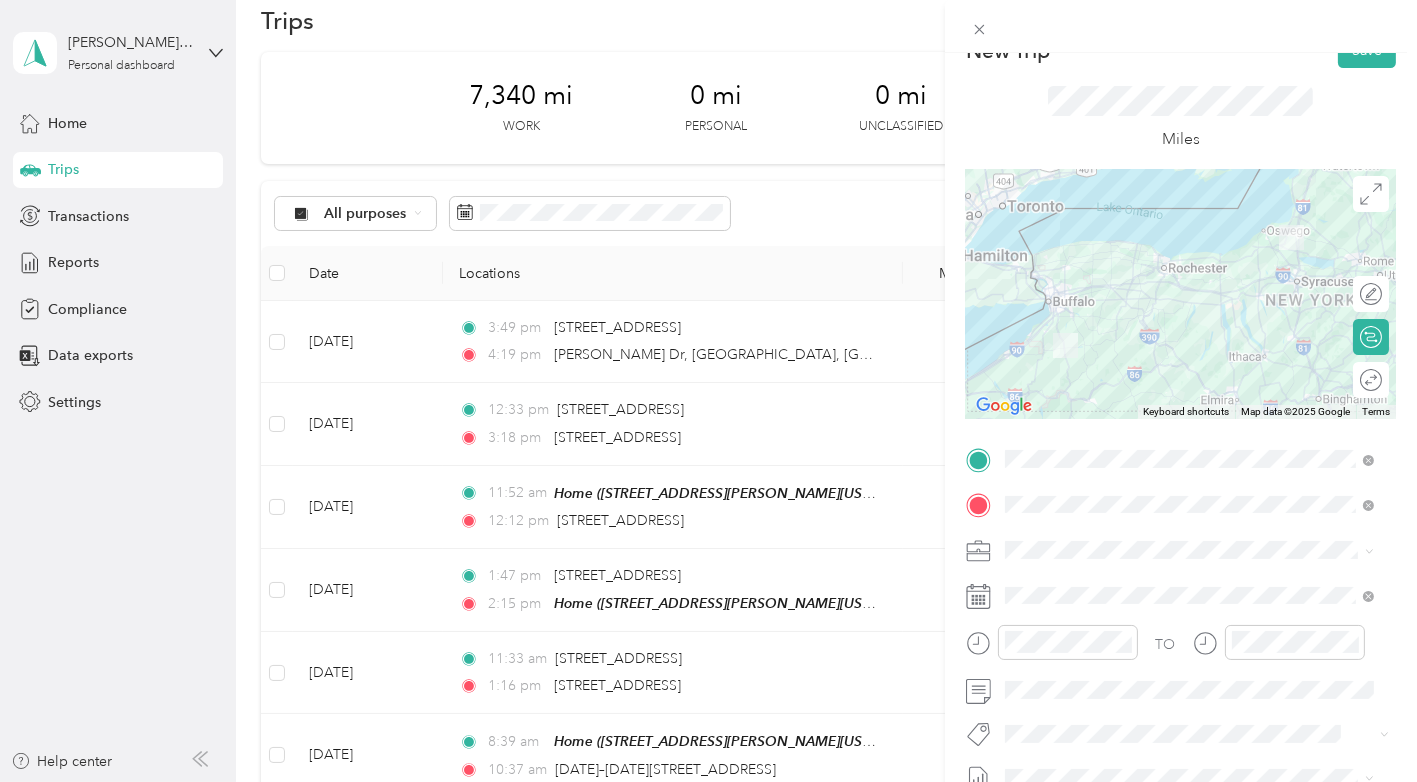 scroll, scrollTop: 117, scrollLeft: 0, axis: vertical 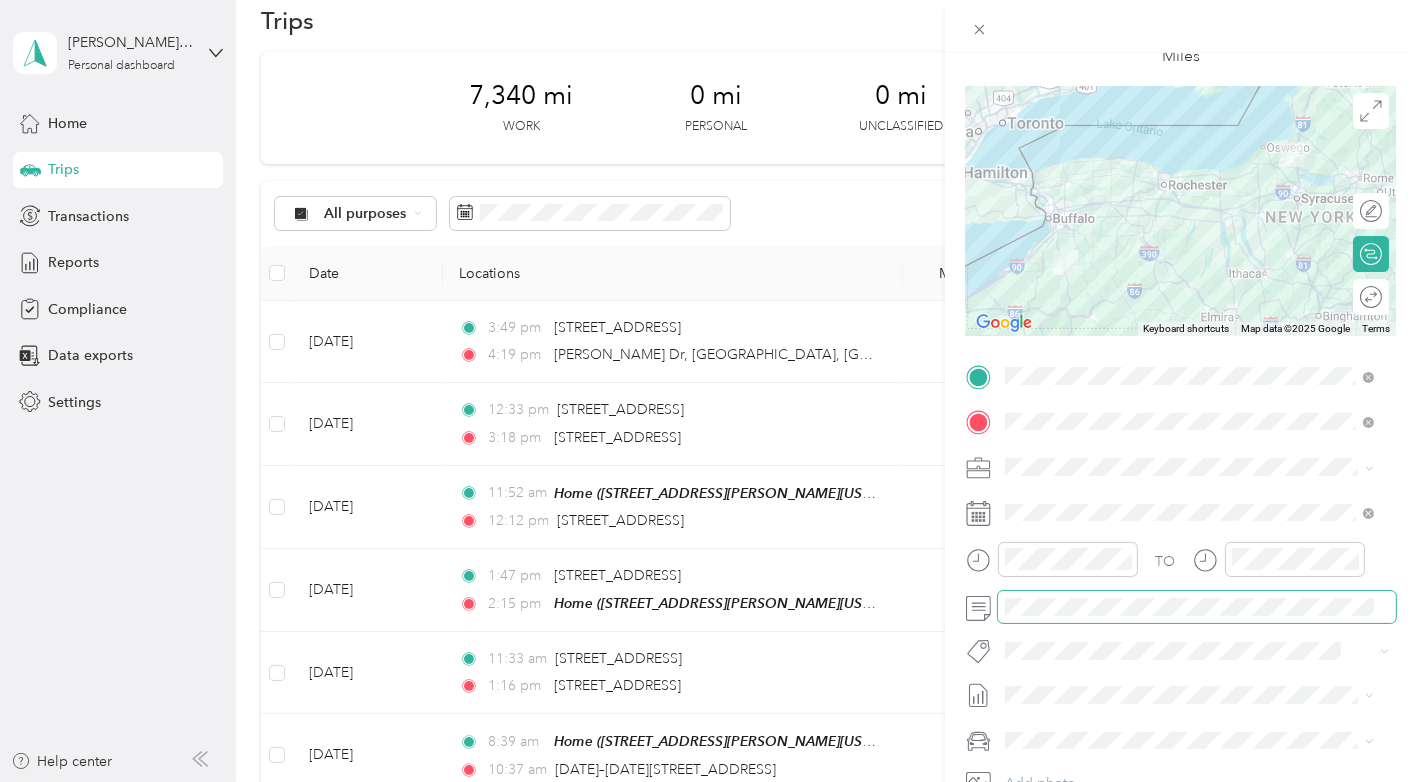 click at bounding box center [1197, 607] 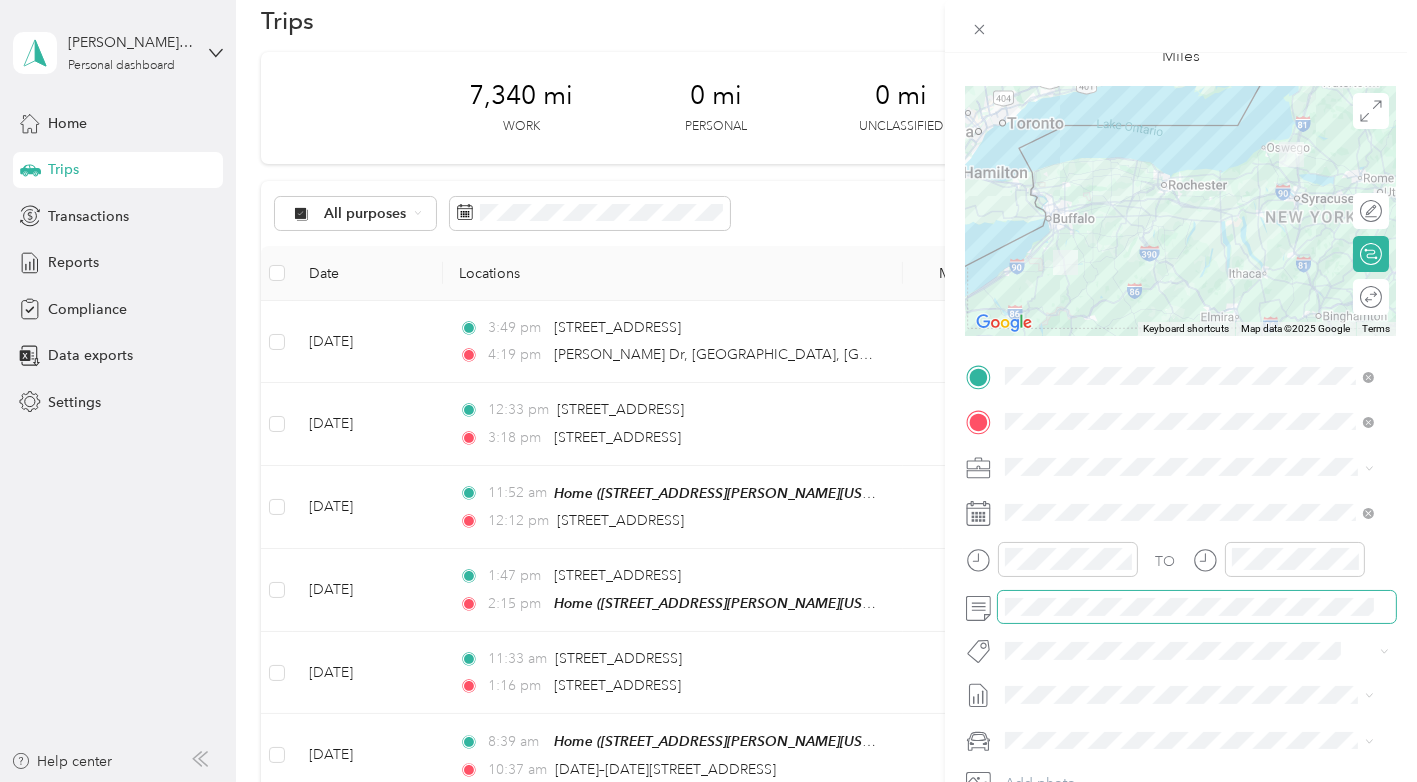 scroll, scrollTop: 0, scrollLeft: 108, axis: horizontal 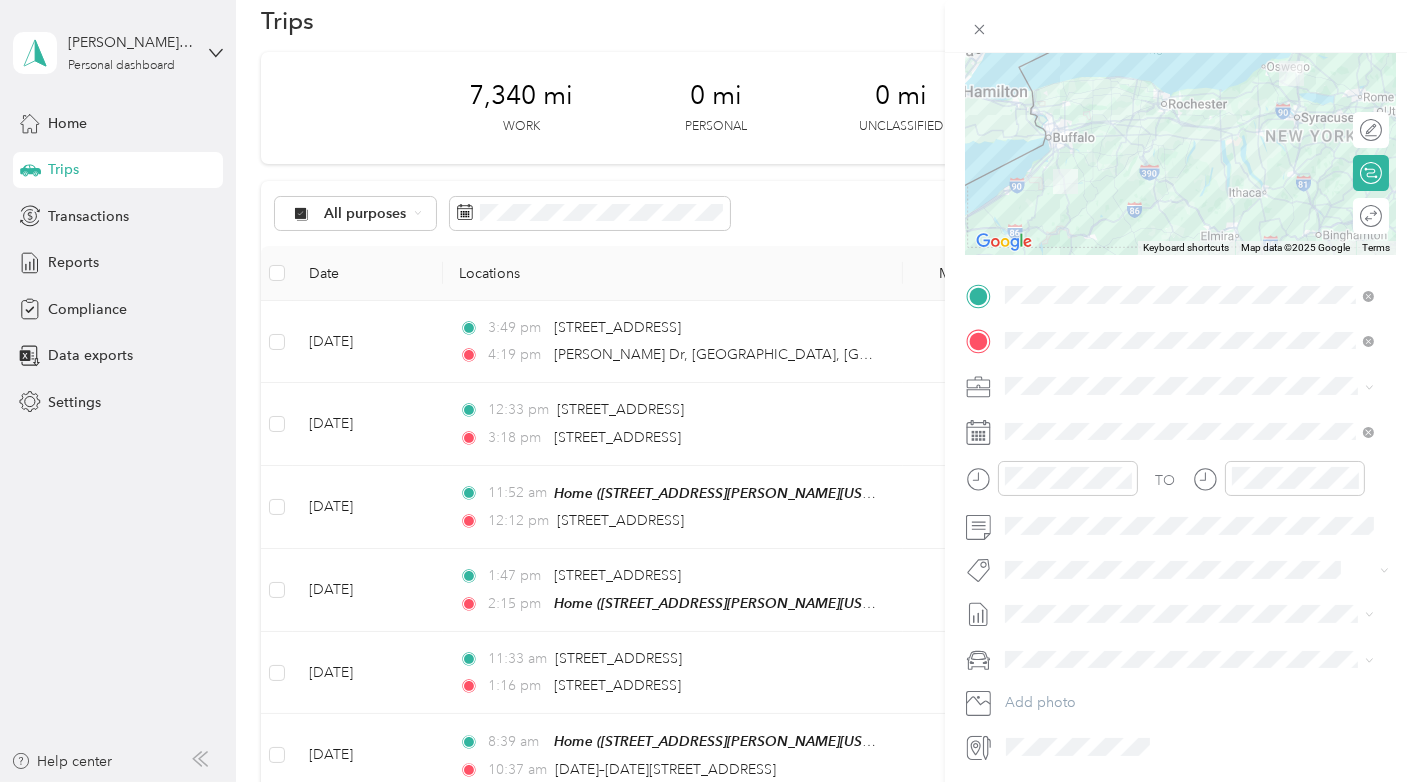 click on "[DATE] - [DATE]" at bounding box center [1055, 676] 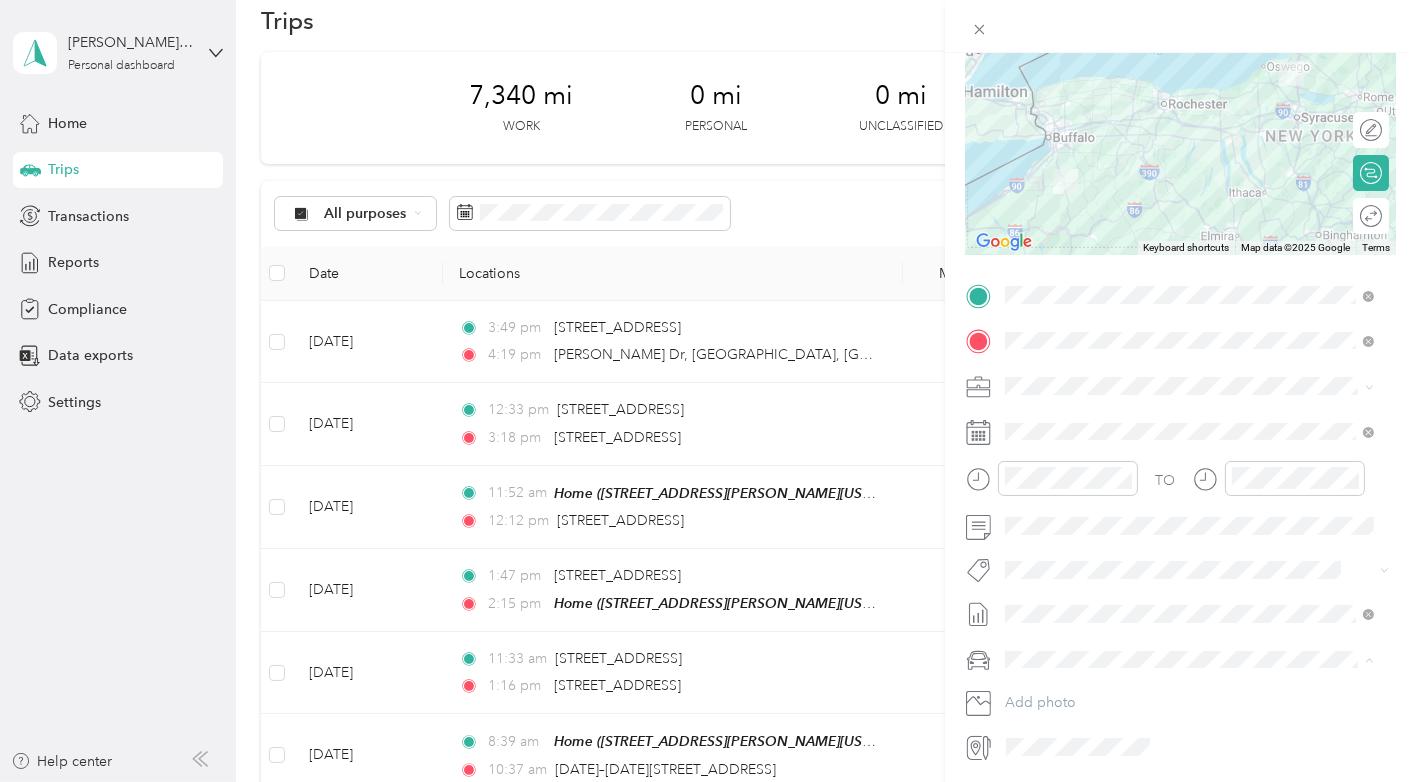 click on "Chrysler Pacifica" at bounding box center [1062, 692] 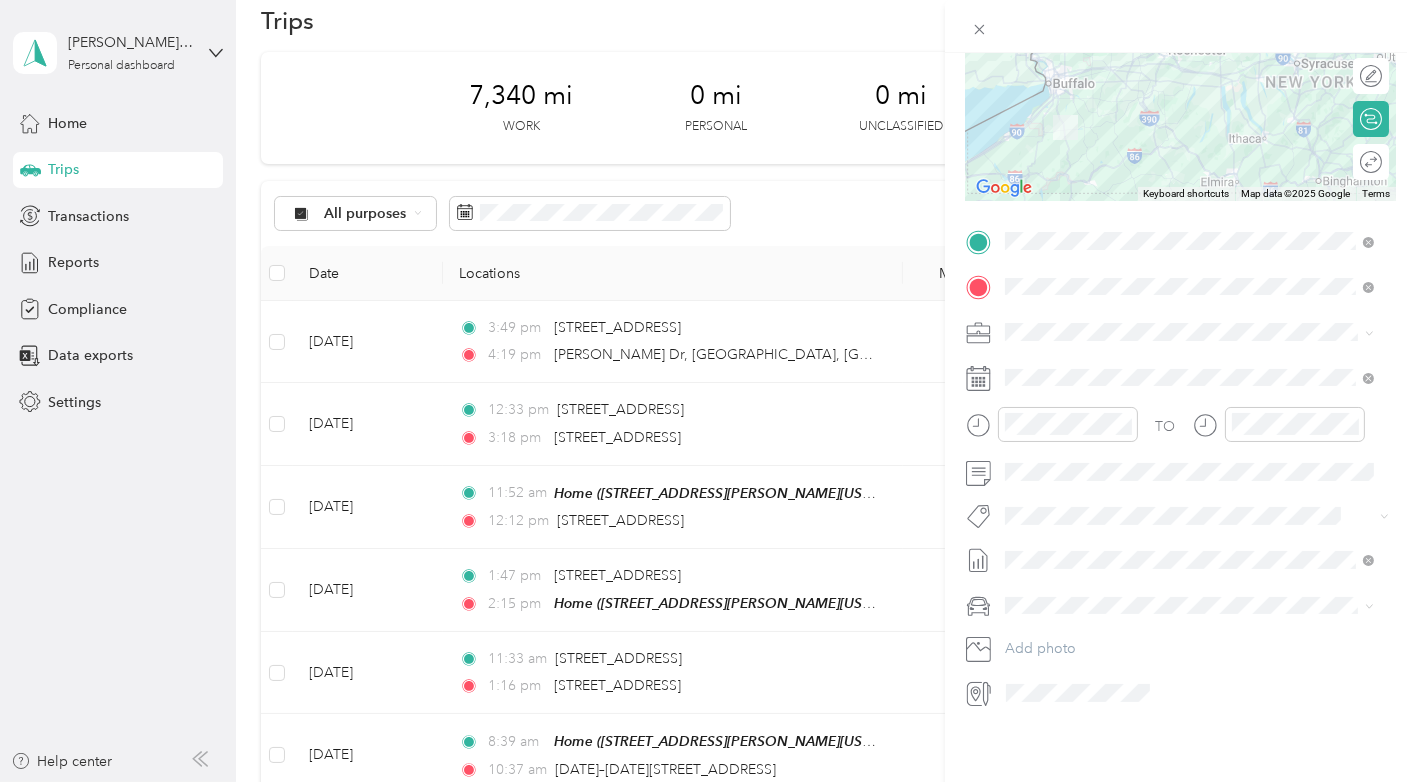 scroll, scrollTop: 263, scrollLeft: 0, axis: vertical 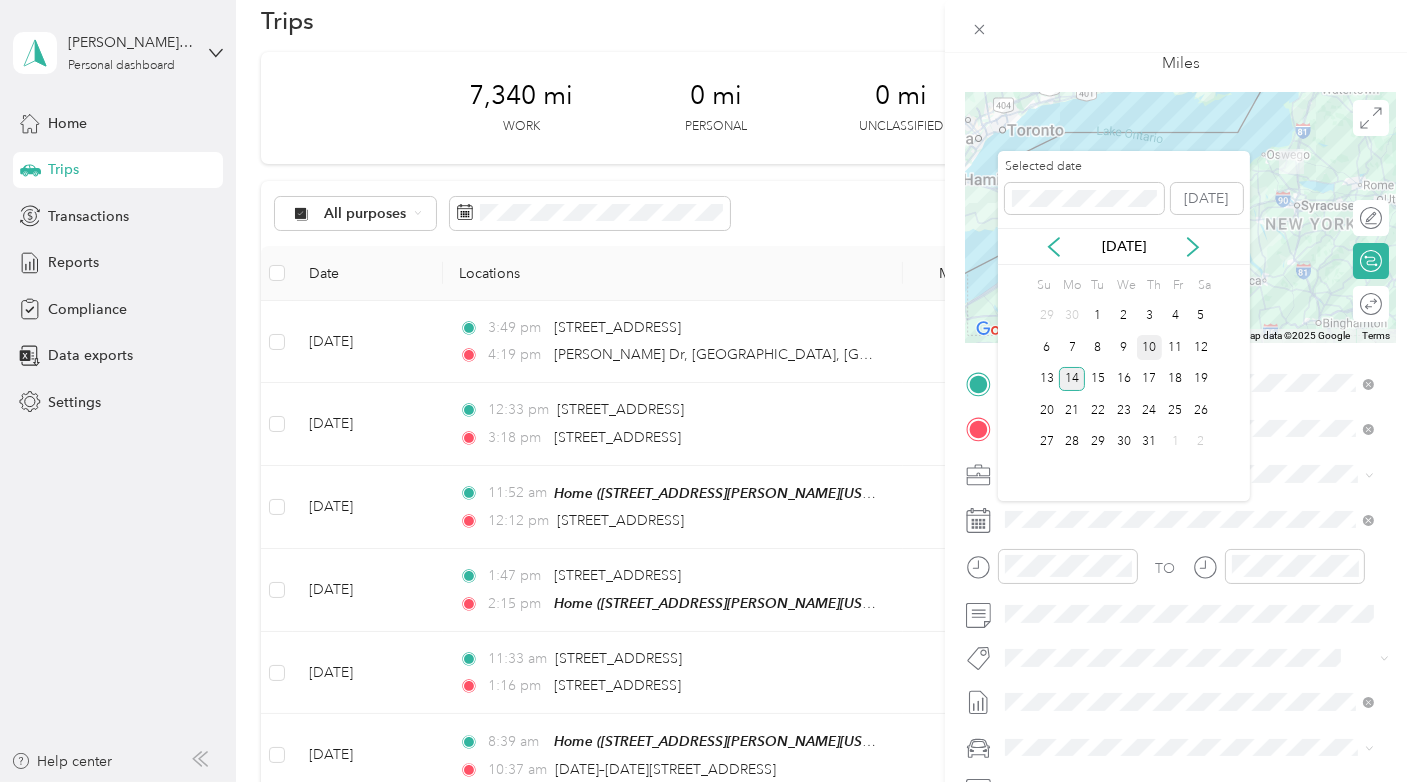 click on "10" at bounding box center (1150, 347) 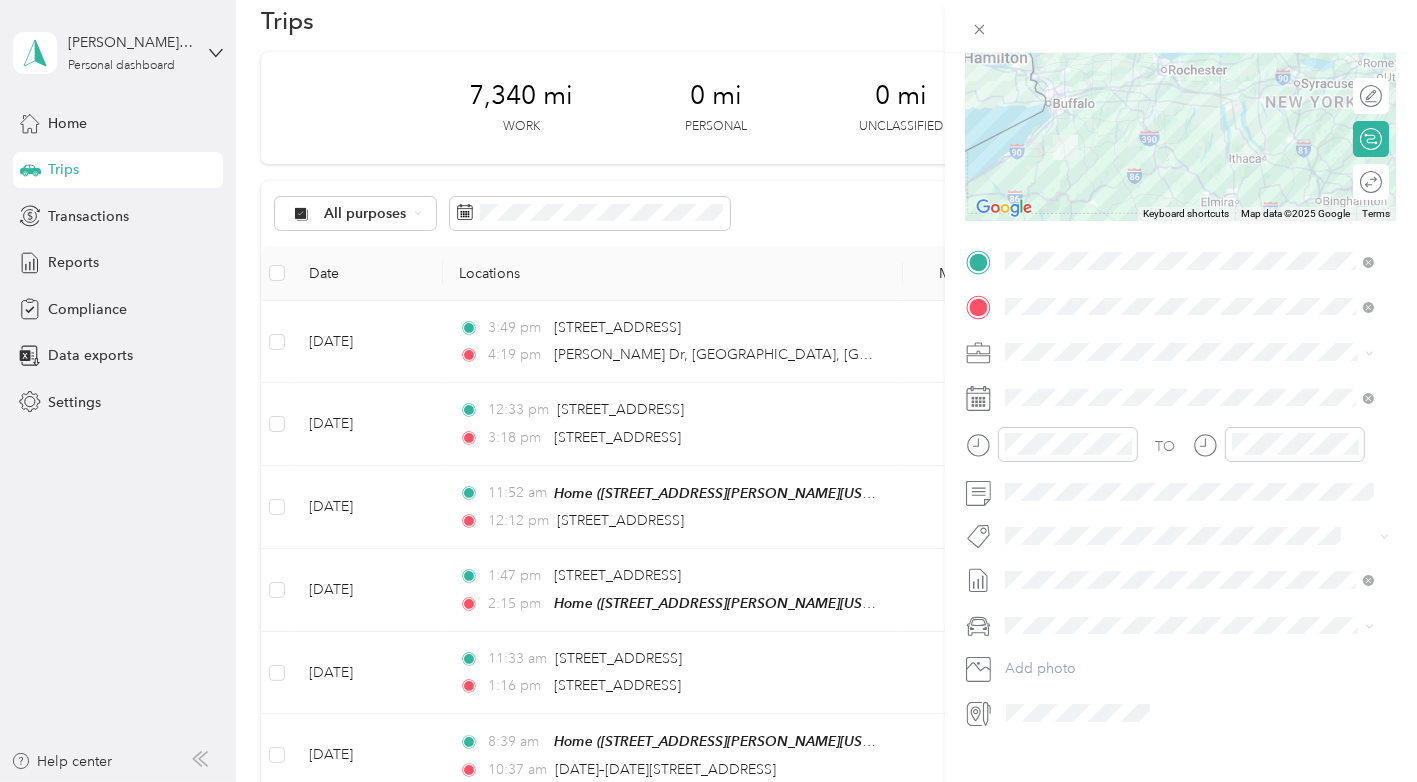 scroll, scrollTop: 0, scrollLeft: 0, axis: both 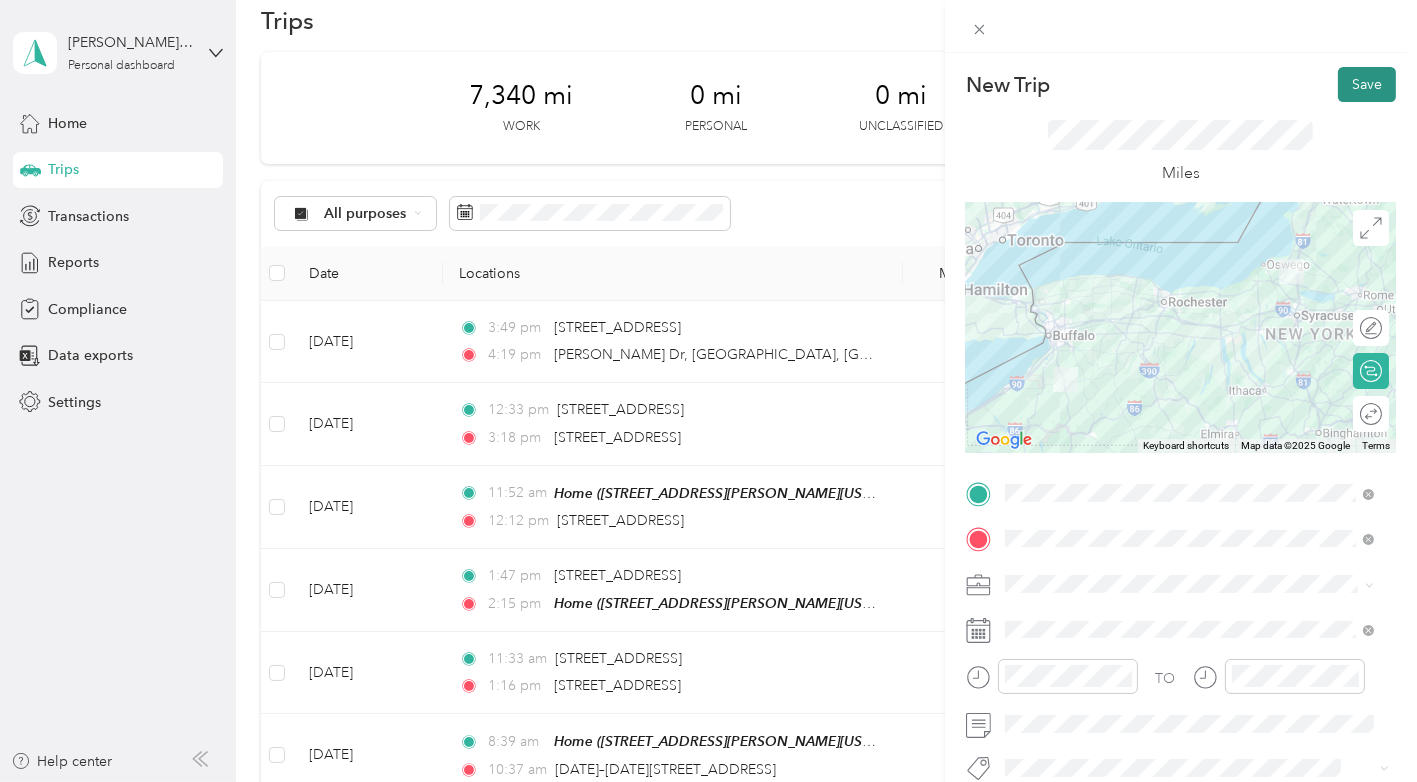 click on "Save" at bounding box center (1367, 84) 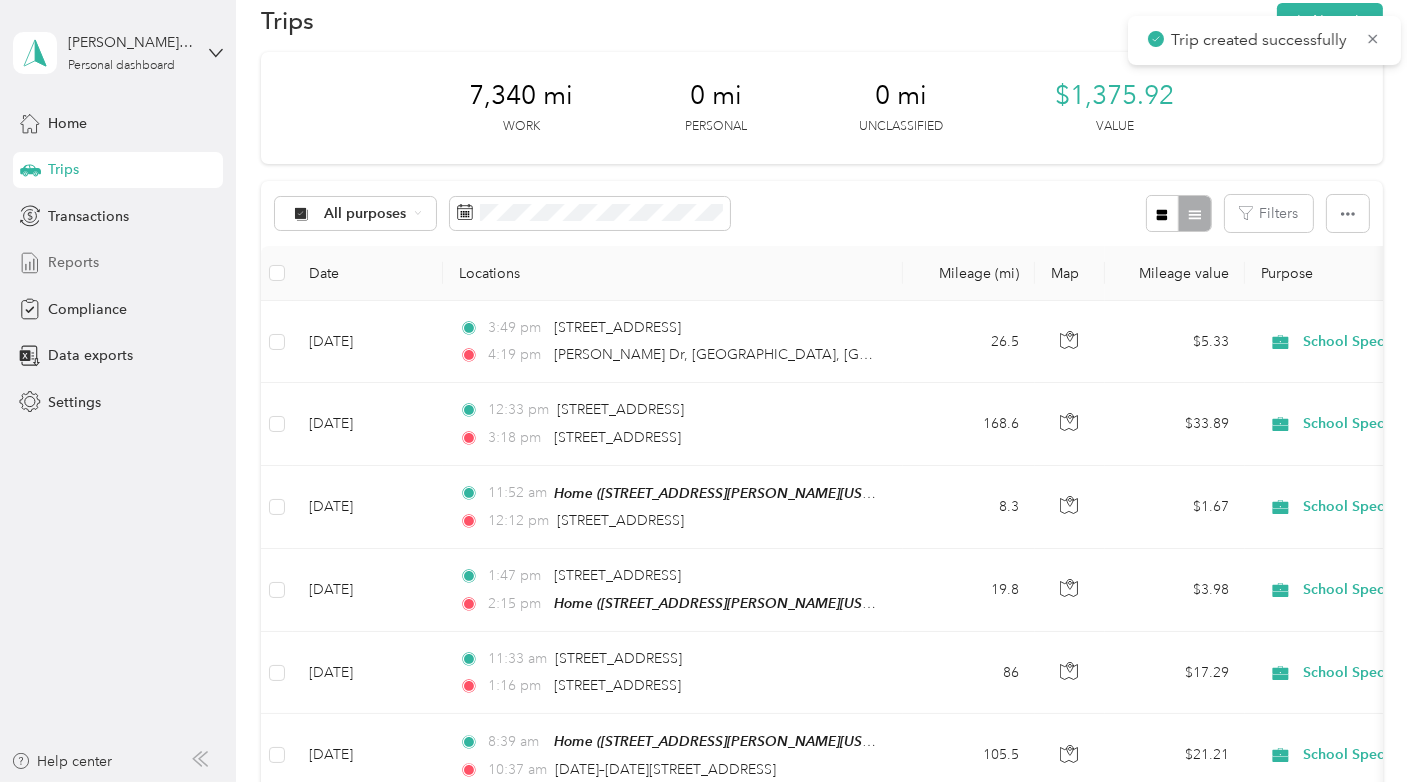 click on "Reports" at bounding box center (73, 262) 